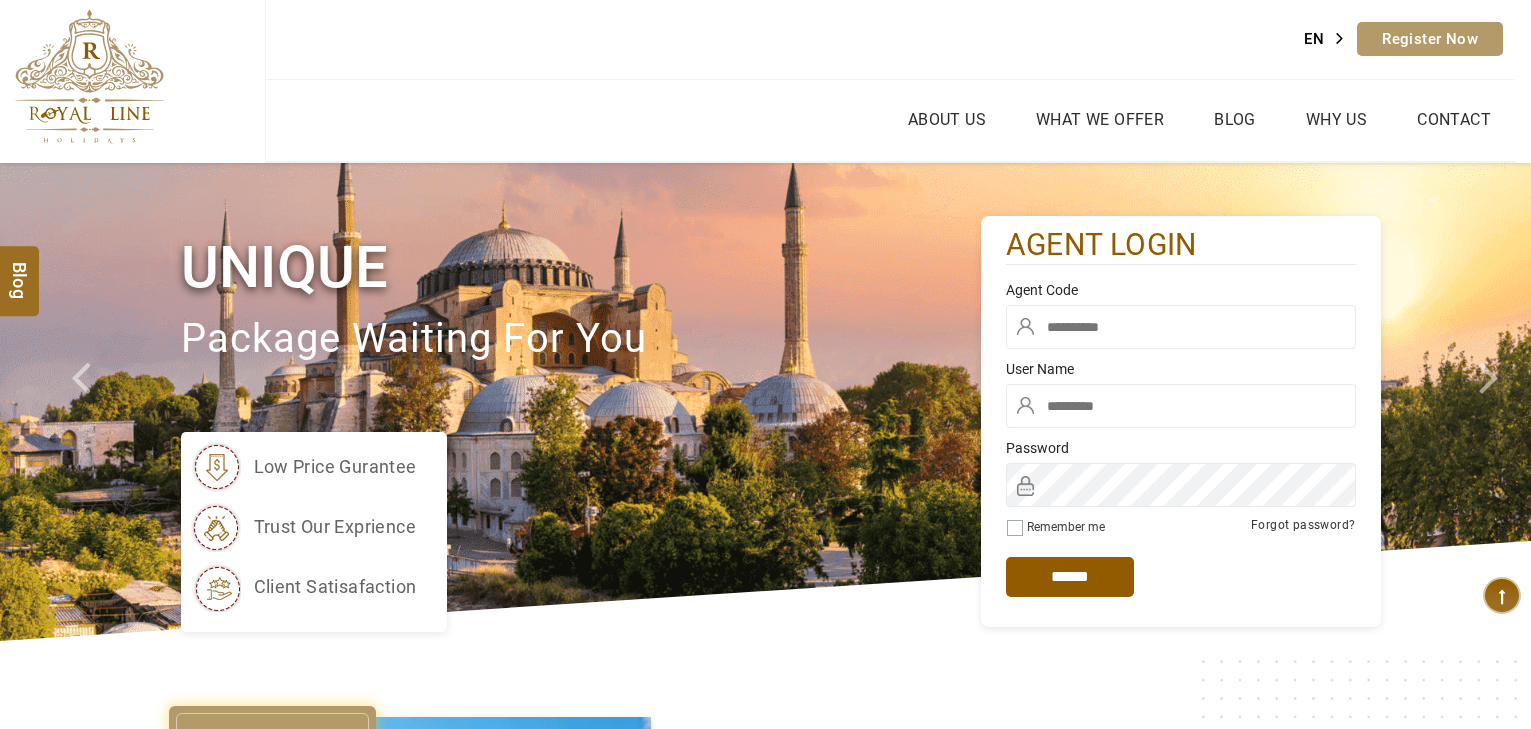 scroll, scrollTop: 0, scrollLeft: 0, axis: both 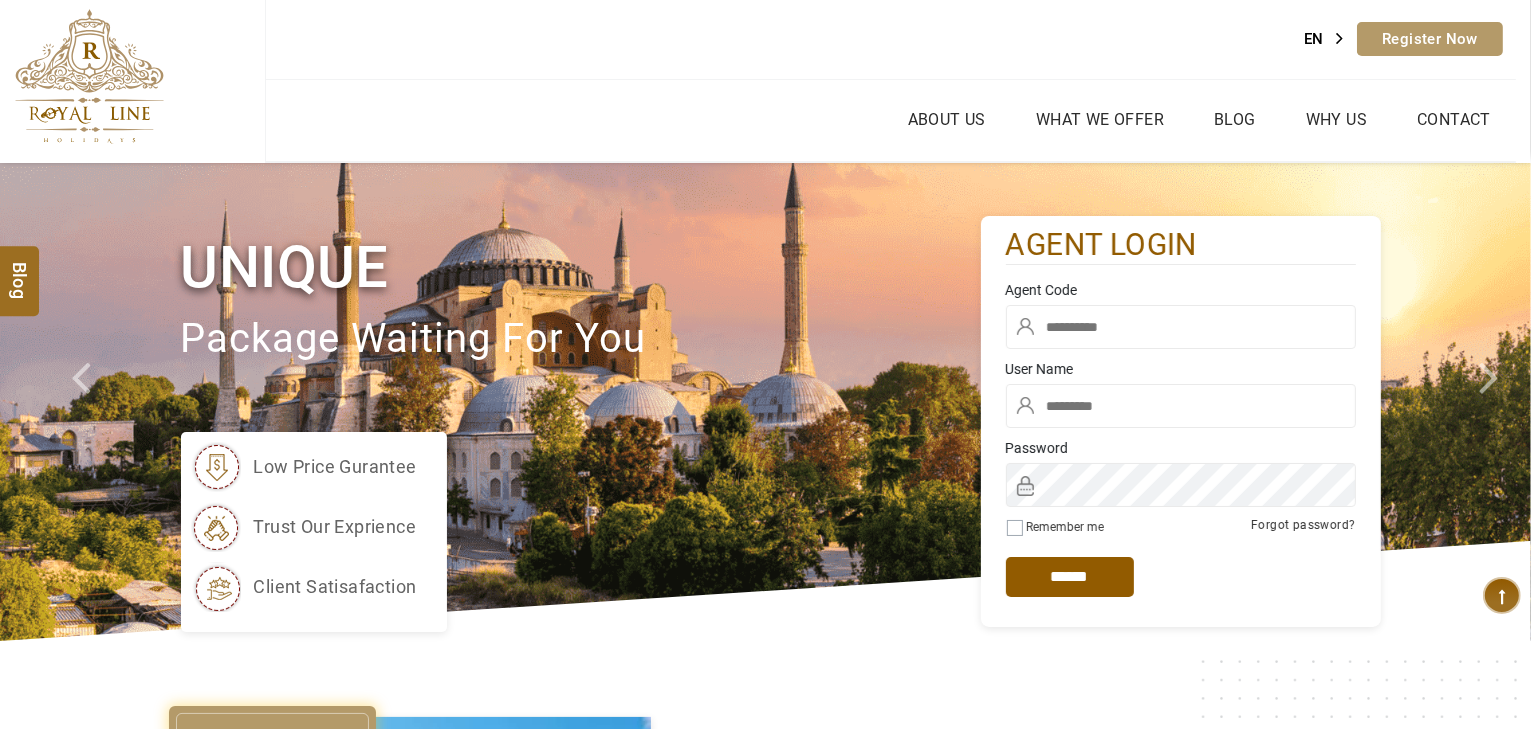 type on "*****" 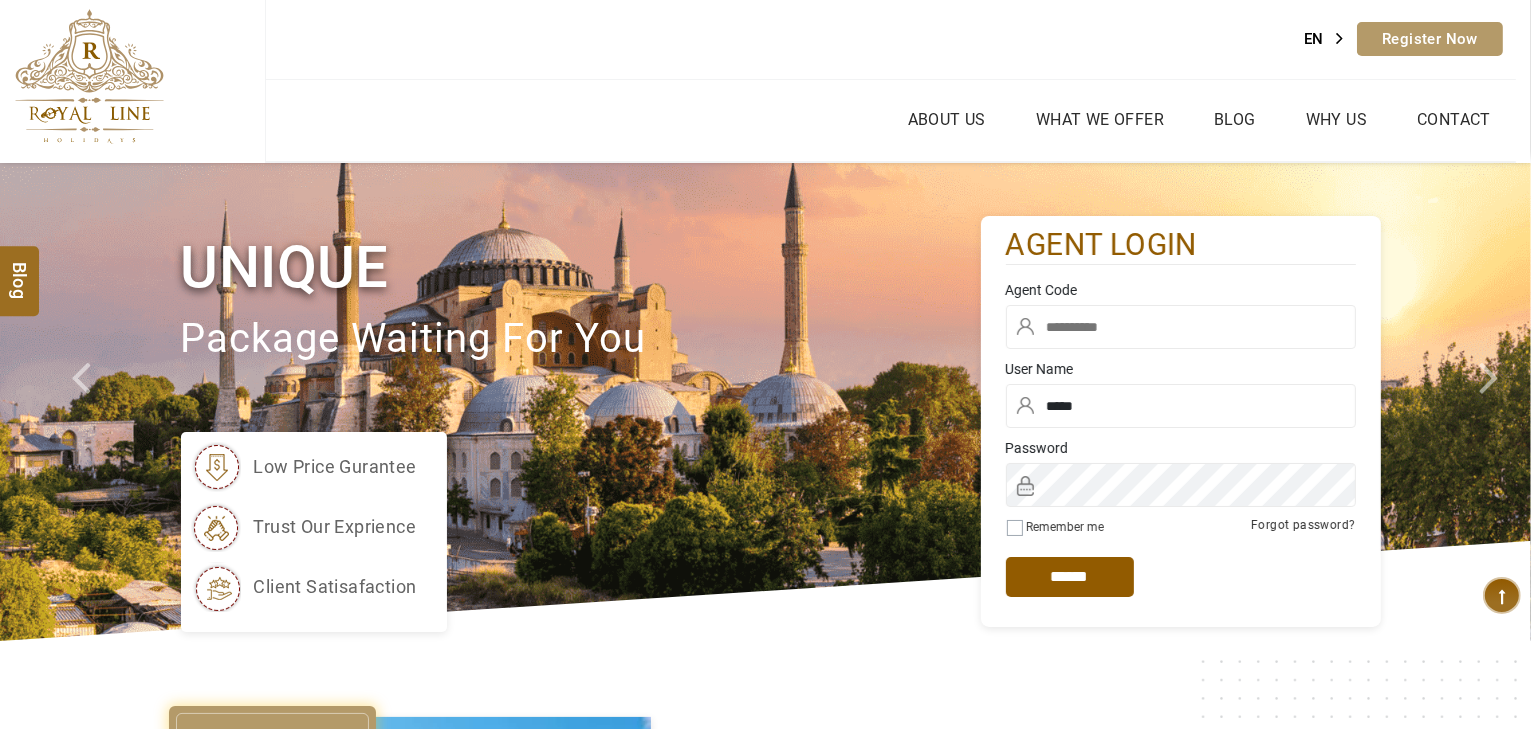 click at bounding box center [1181, 327] 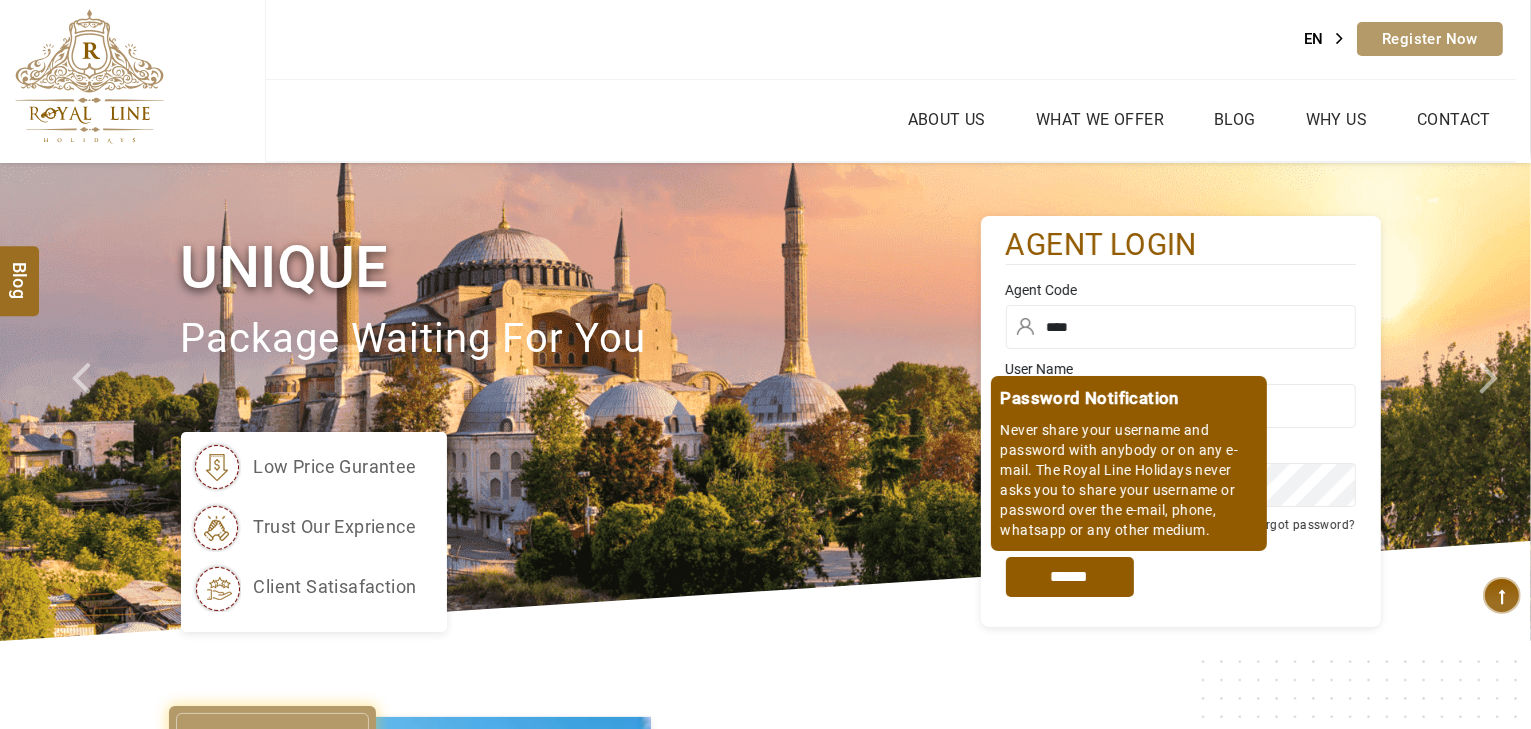 type on "****" 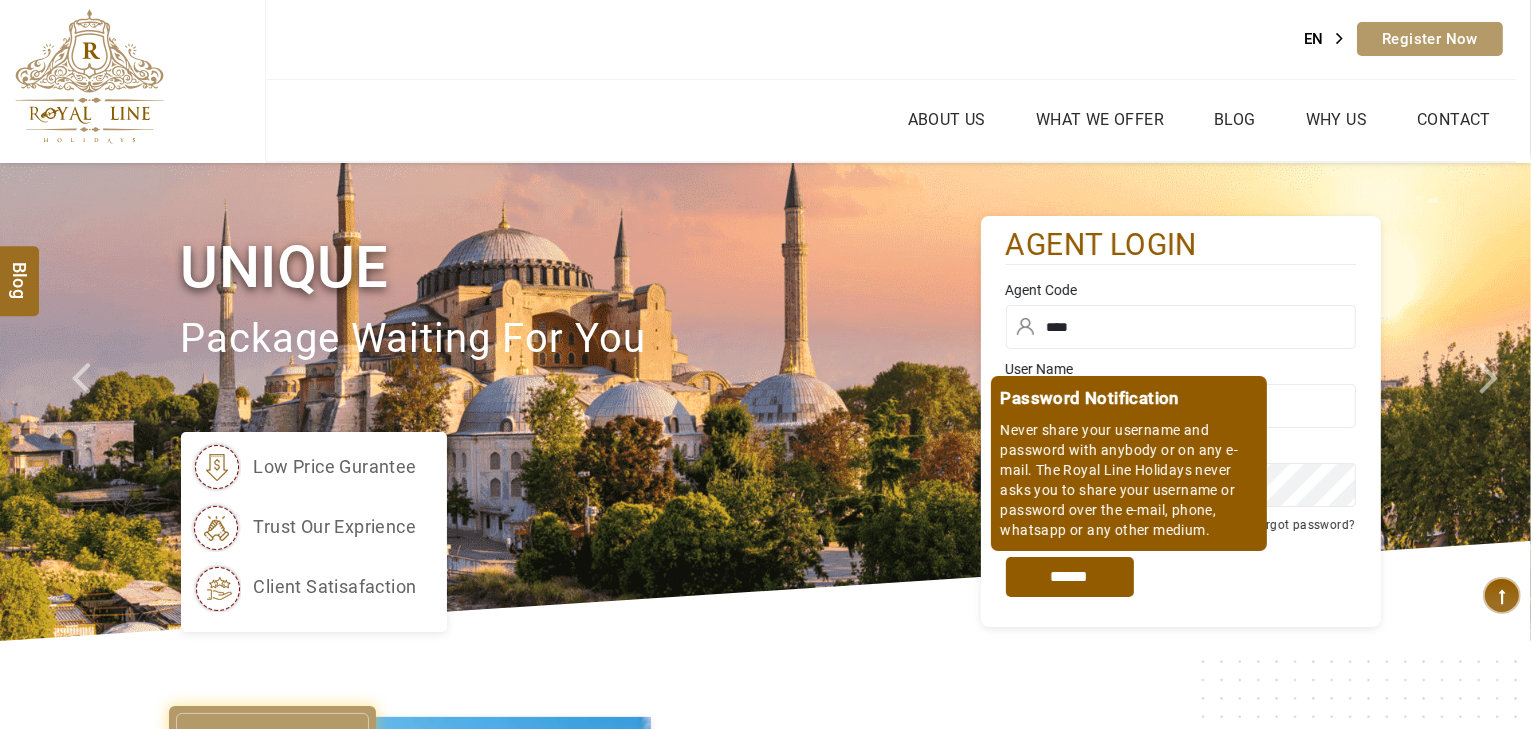 click on "*****" at bounding box center [1070, 577] 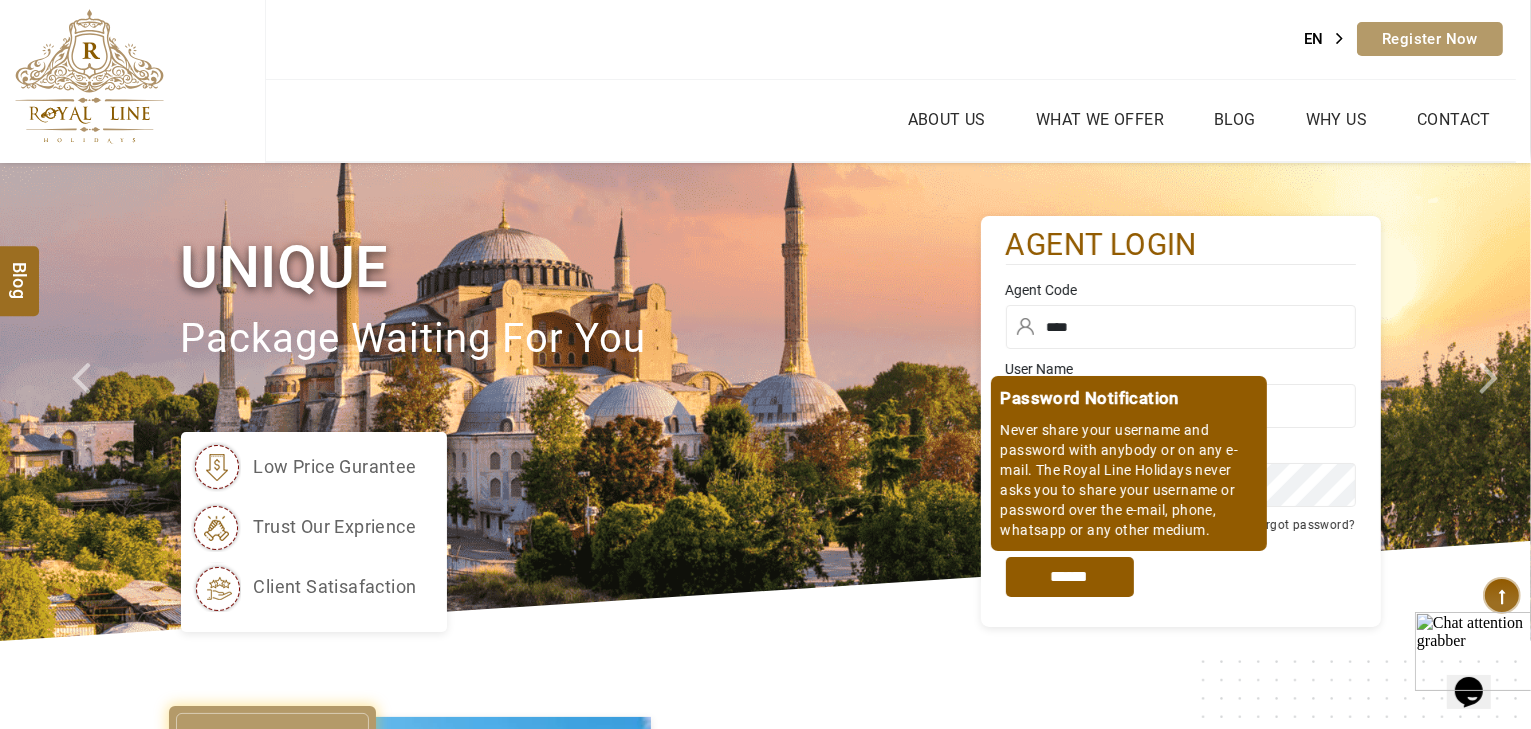 scroll, scrollTop: 0, scrollLeft: 0, axis: both 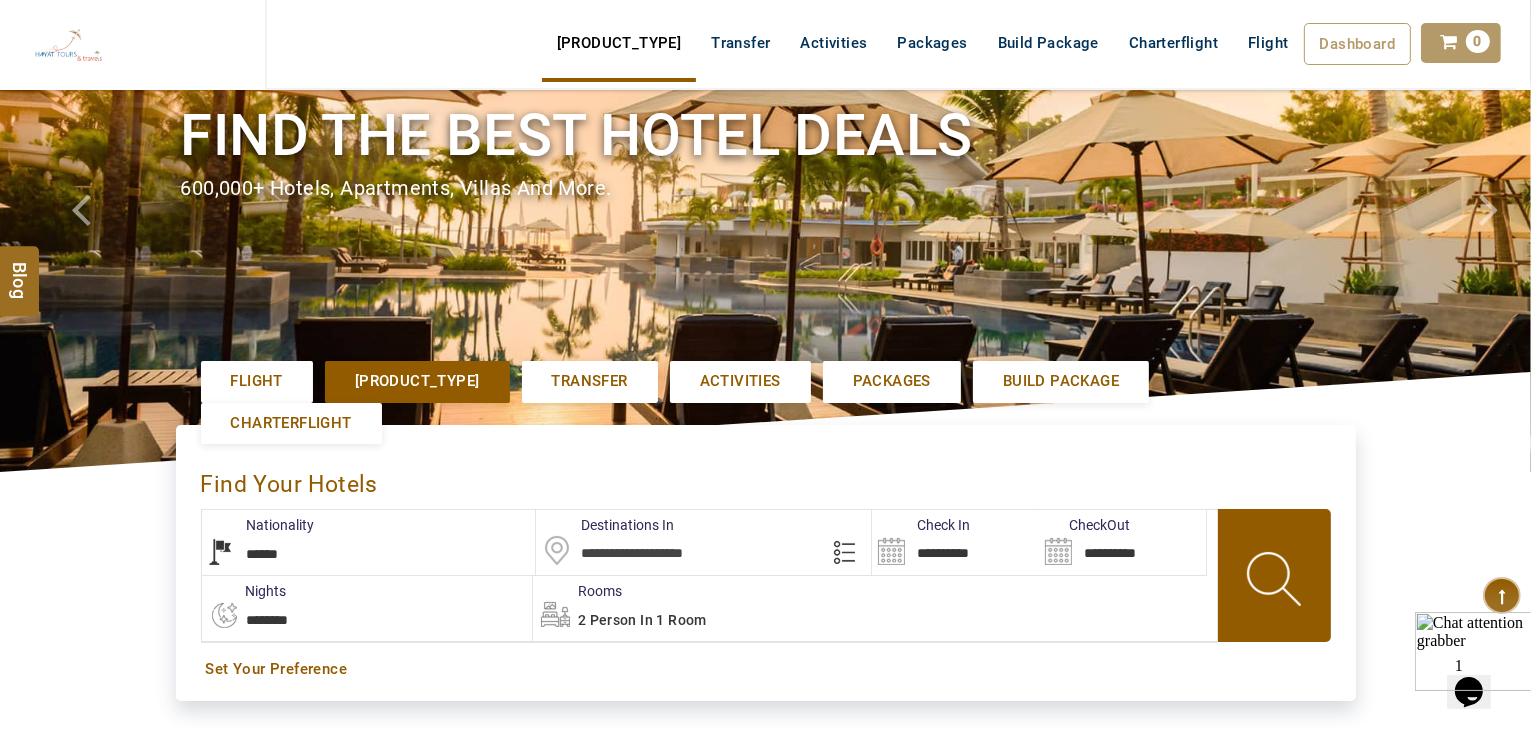 click at bounding box center [703, 542] 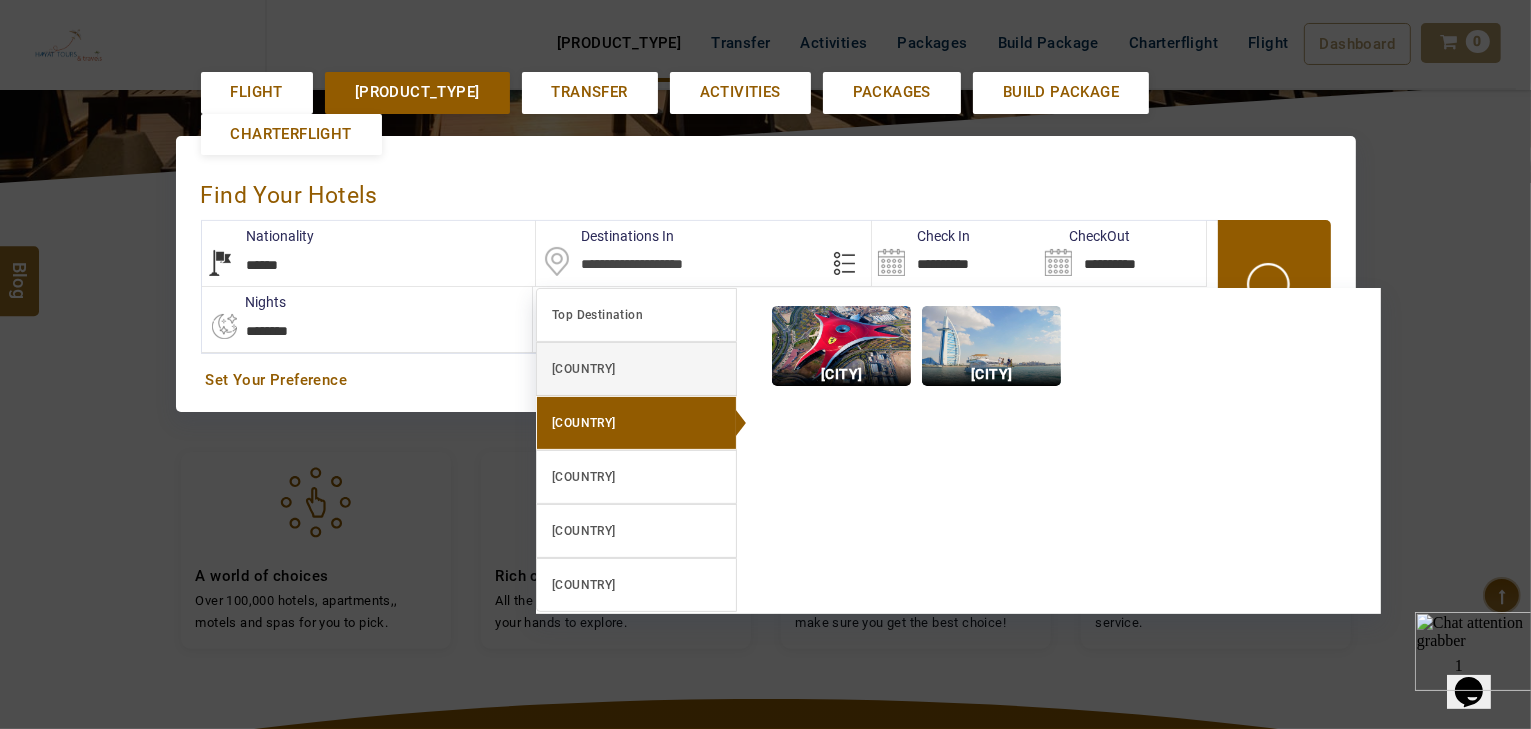scroll, scrollTop: 452, scrollLeft: 0, axis: vertical 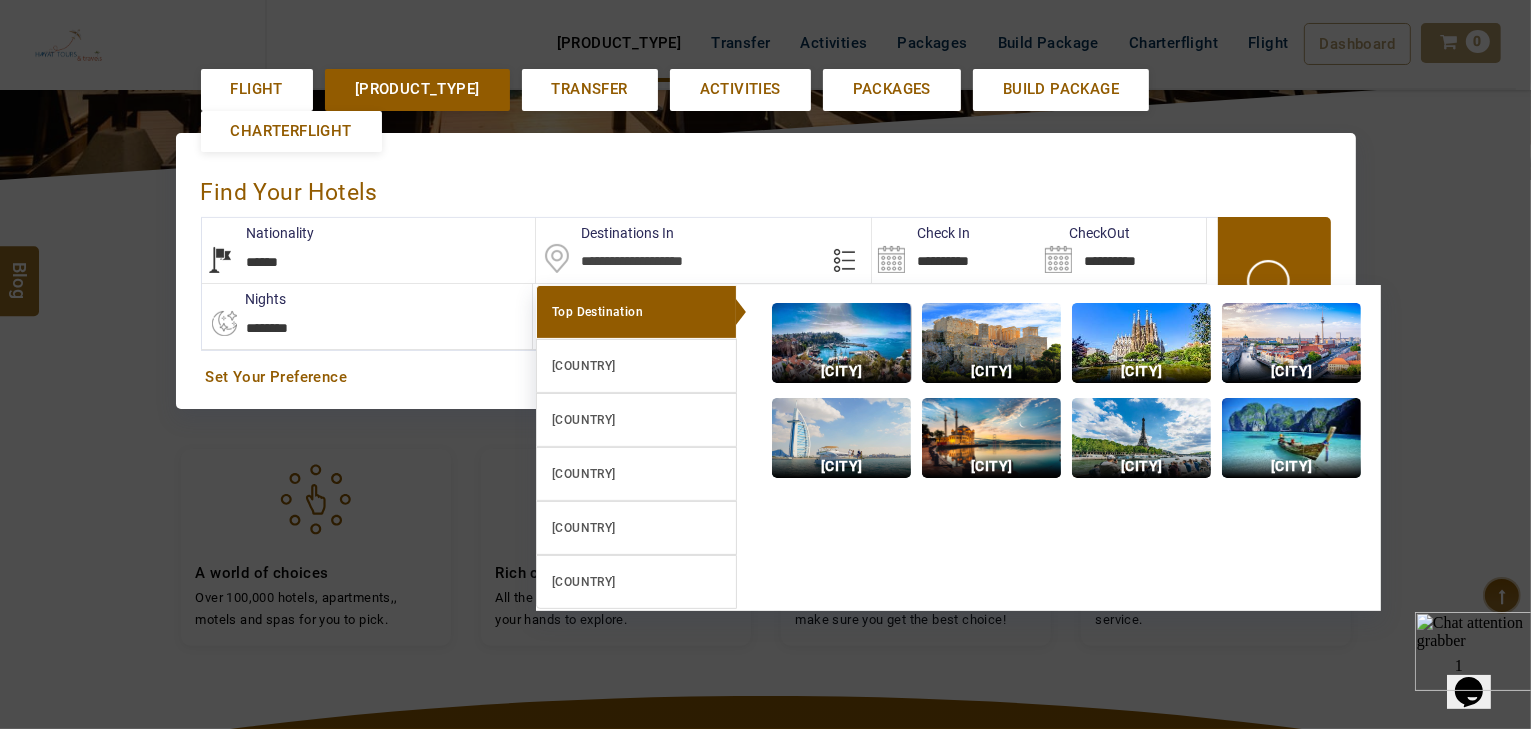 click at bounding box center (841, 343) 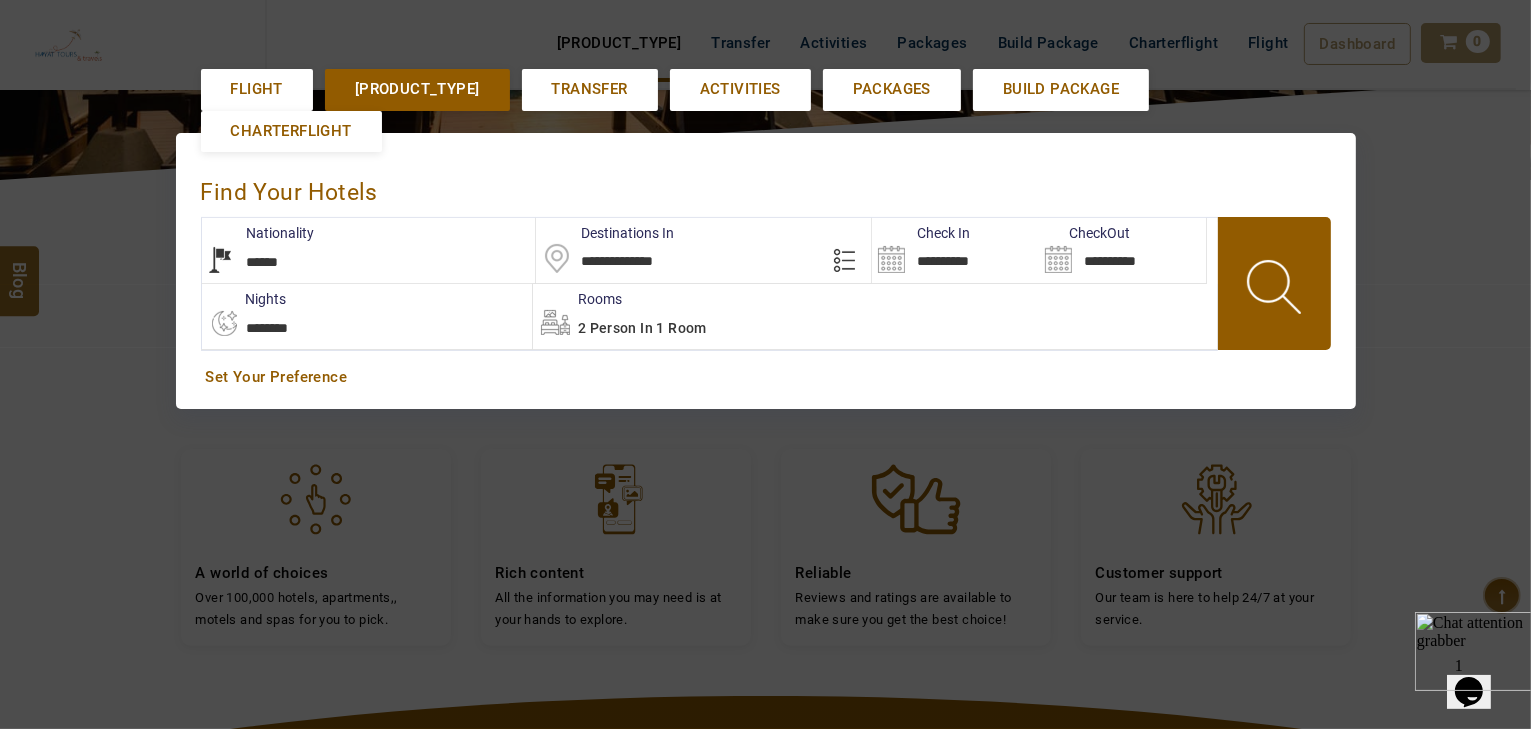 click on "**********" at bounding box center [955, 250] 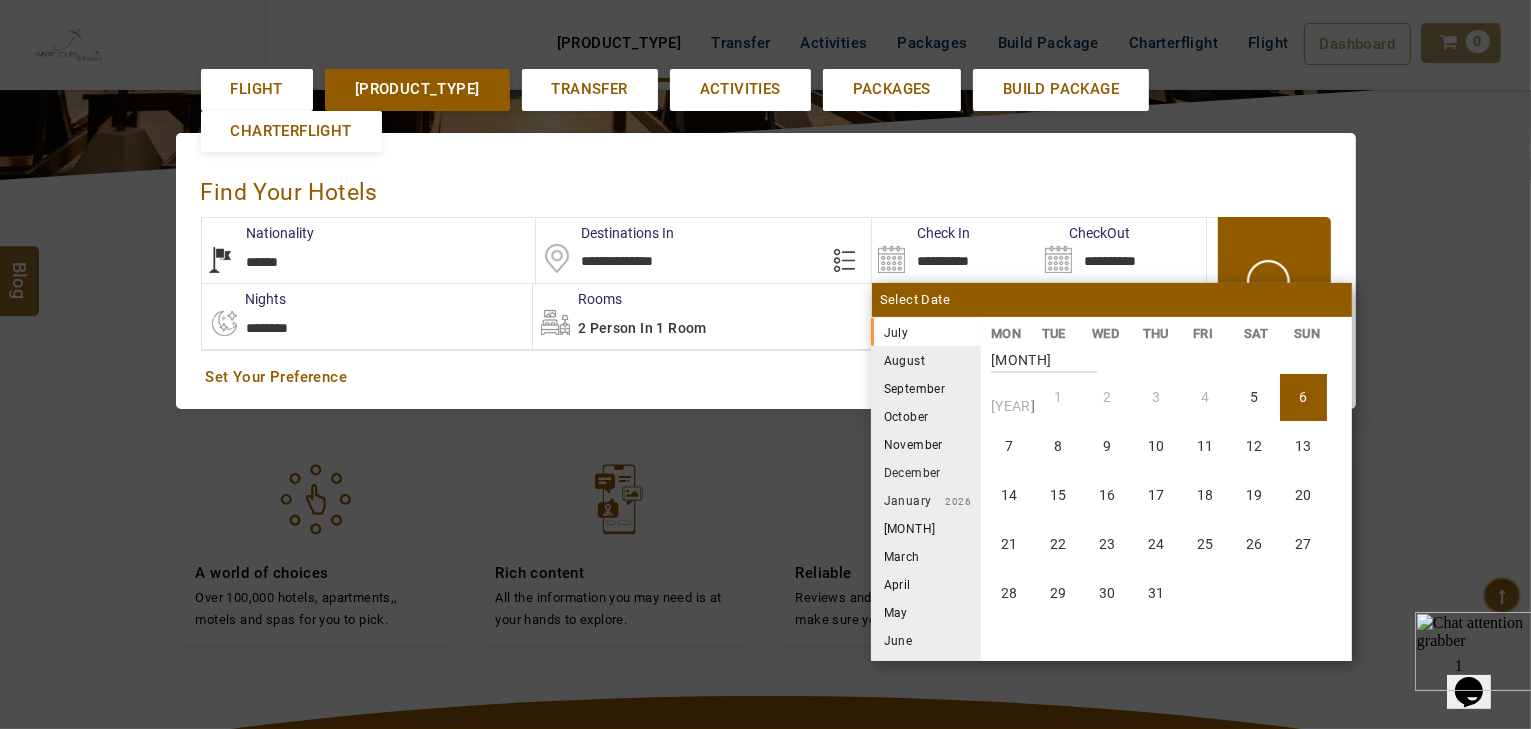click on "August" at bounding box center (926, 360) 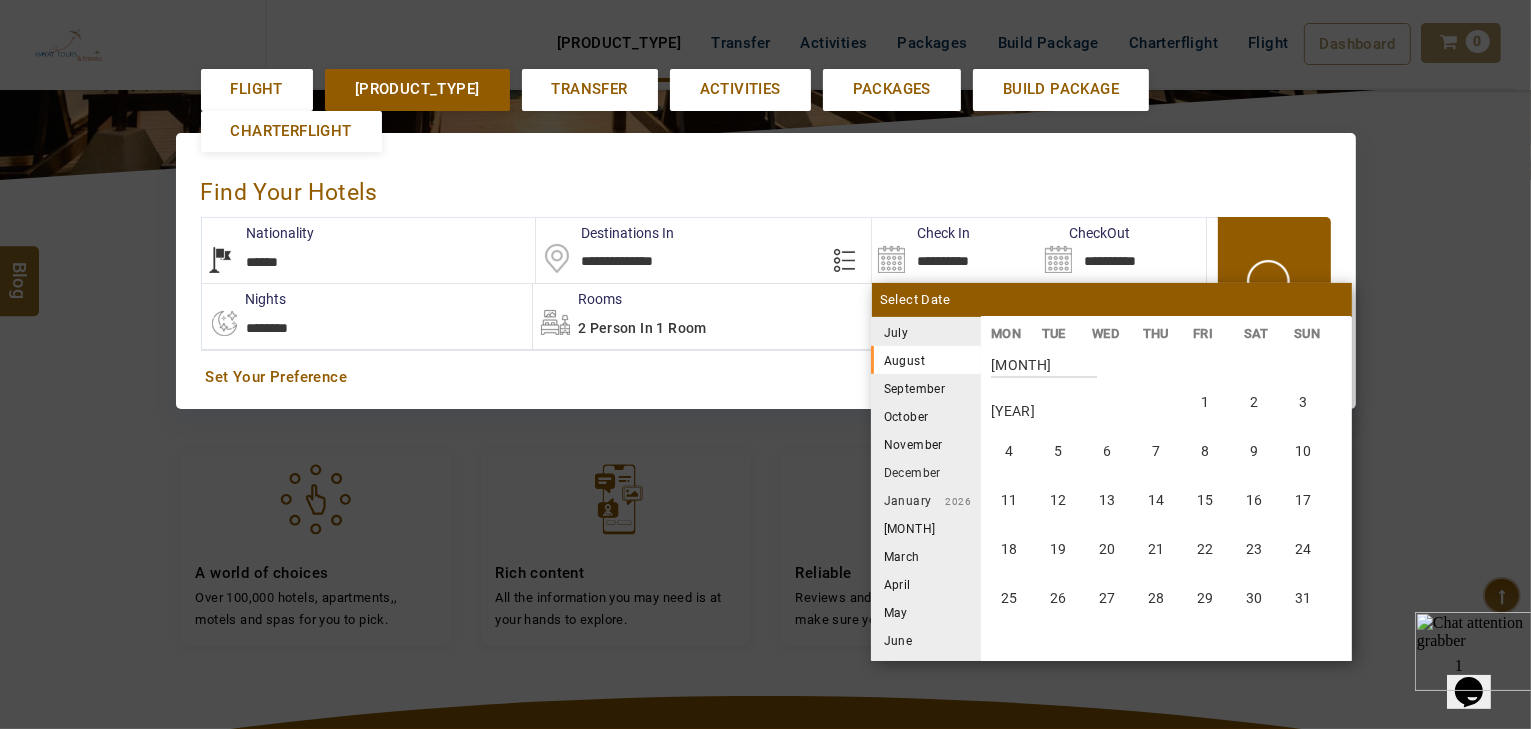click on "[MONTH] [YEAR]" at bounding box center [926, 332] 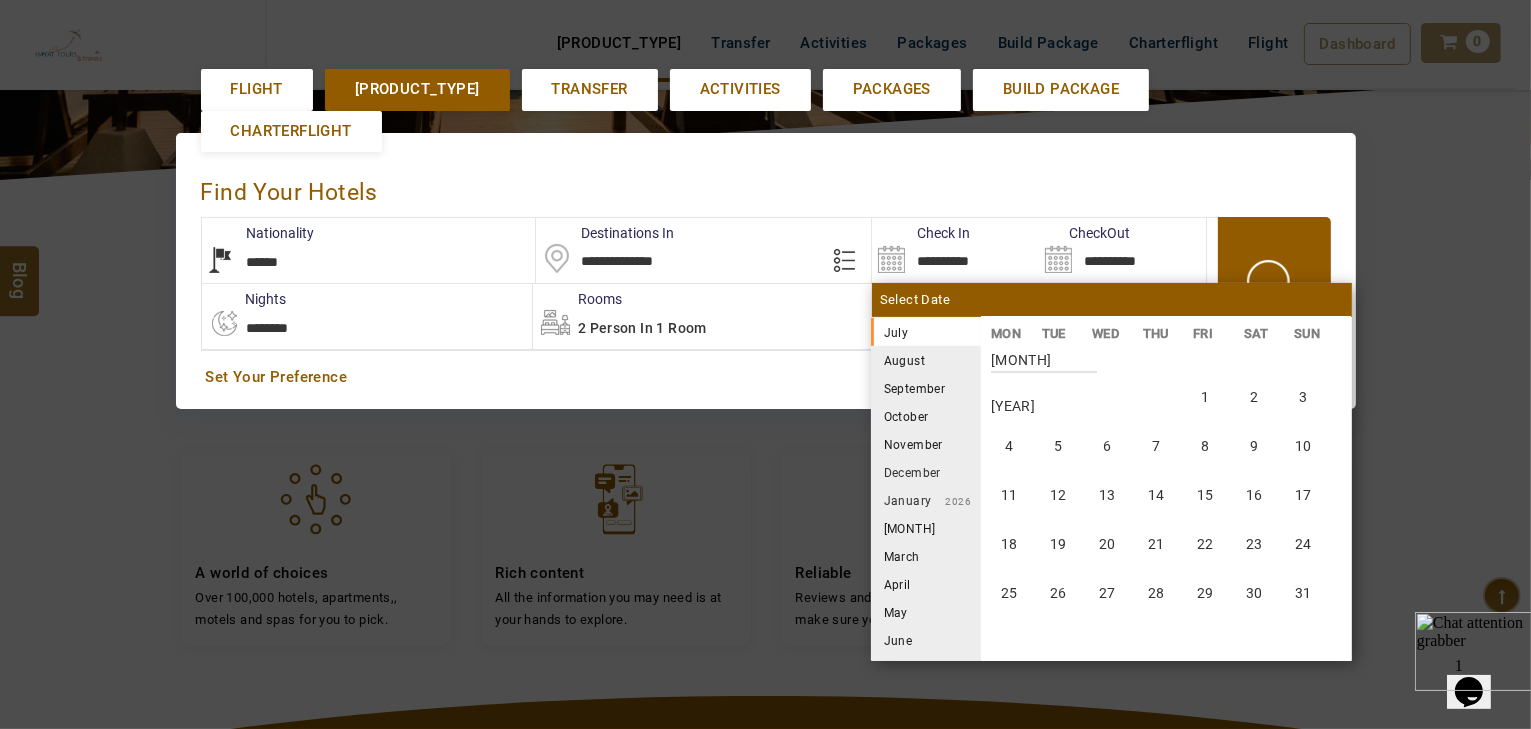 click on "[MONTH] [YEAR]" at bounding box center (926, 332) 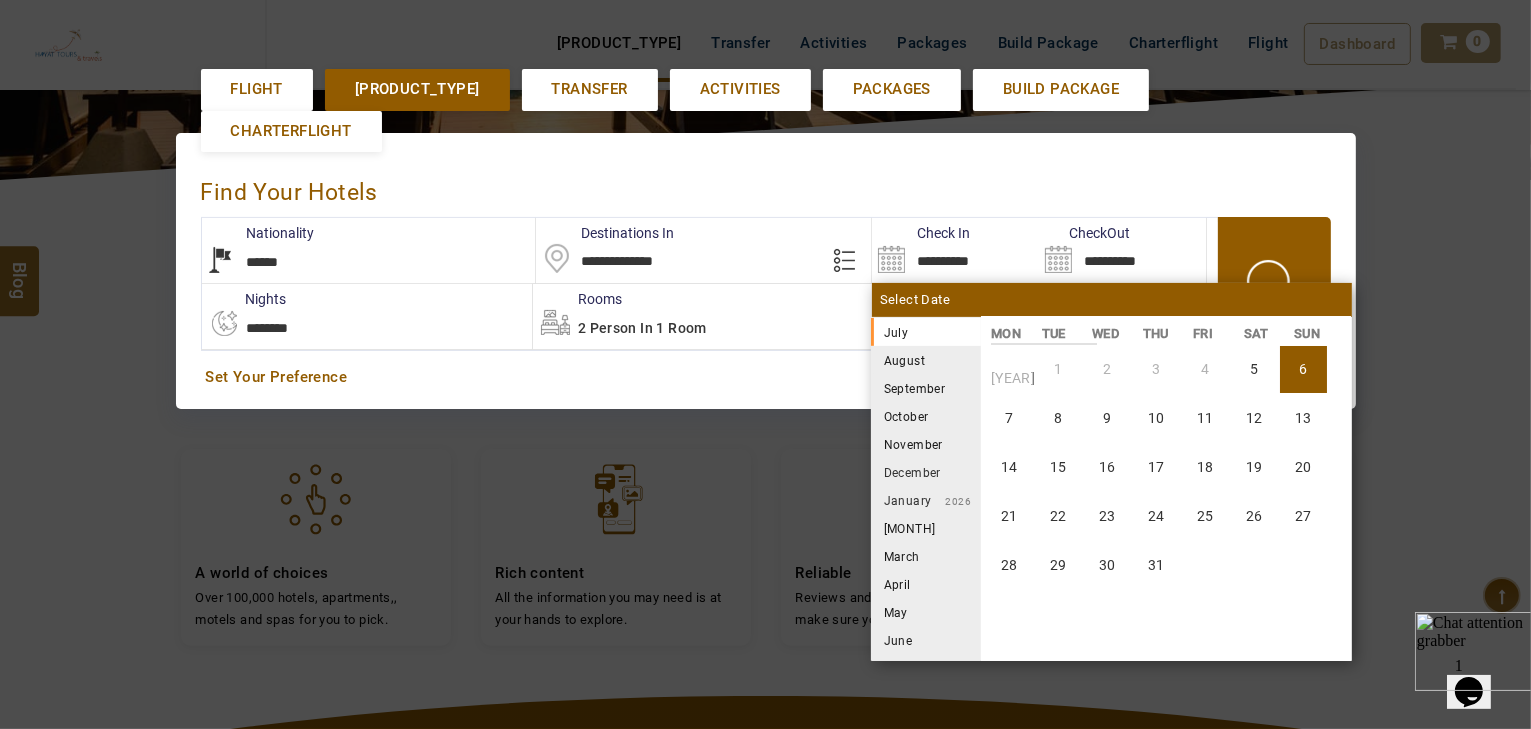 scroll, scrollTop: 0, scrollLeft: 0, axis: both 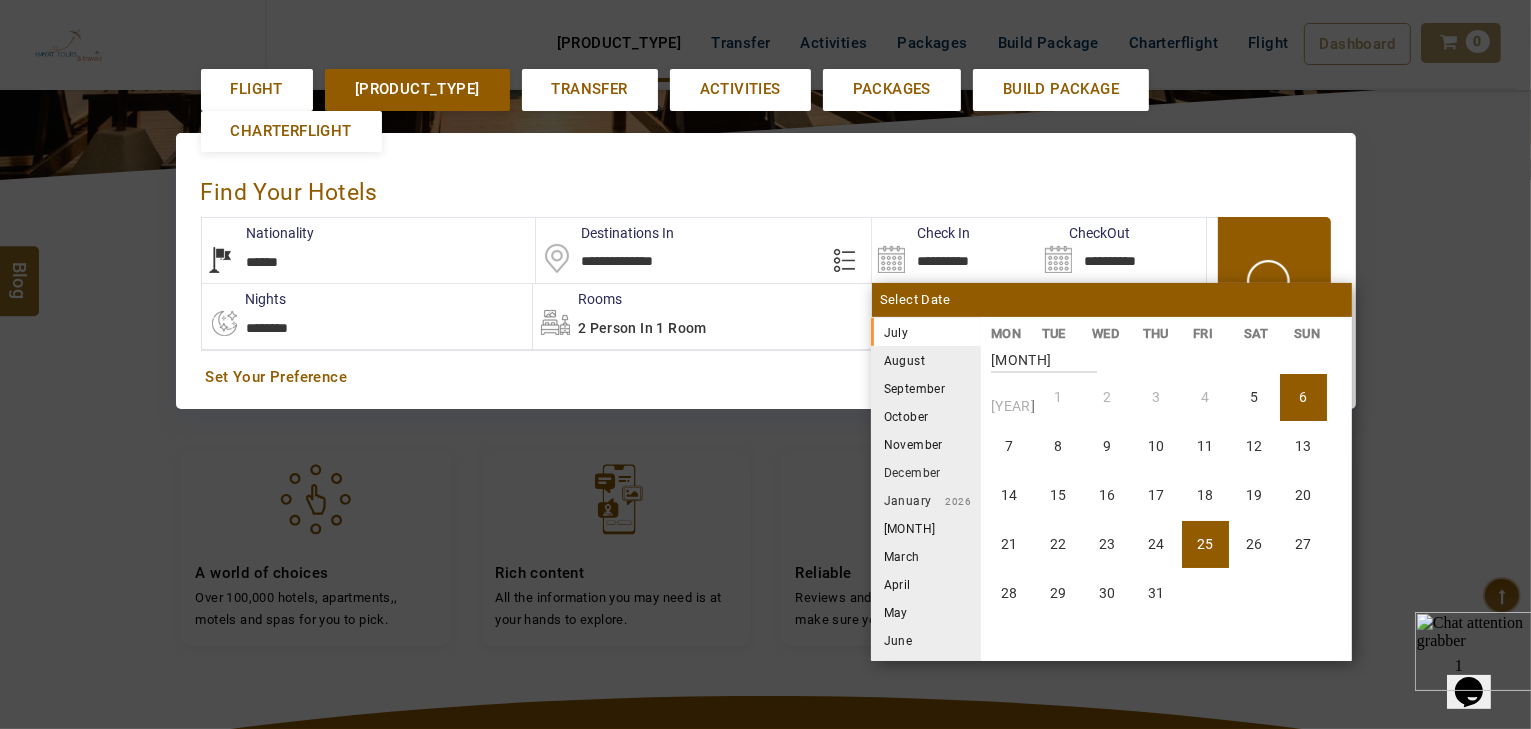 click on "25" at bounding box center (1205, 544) 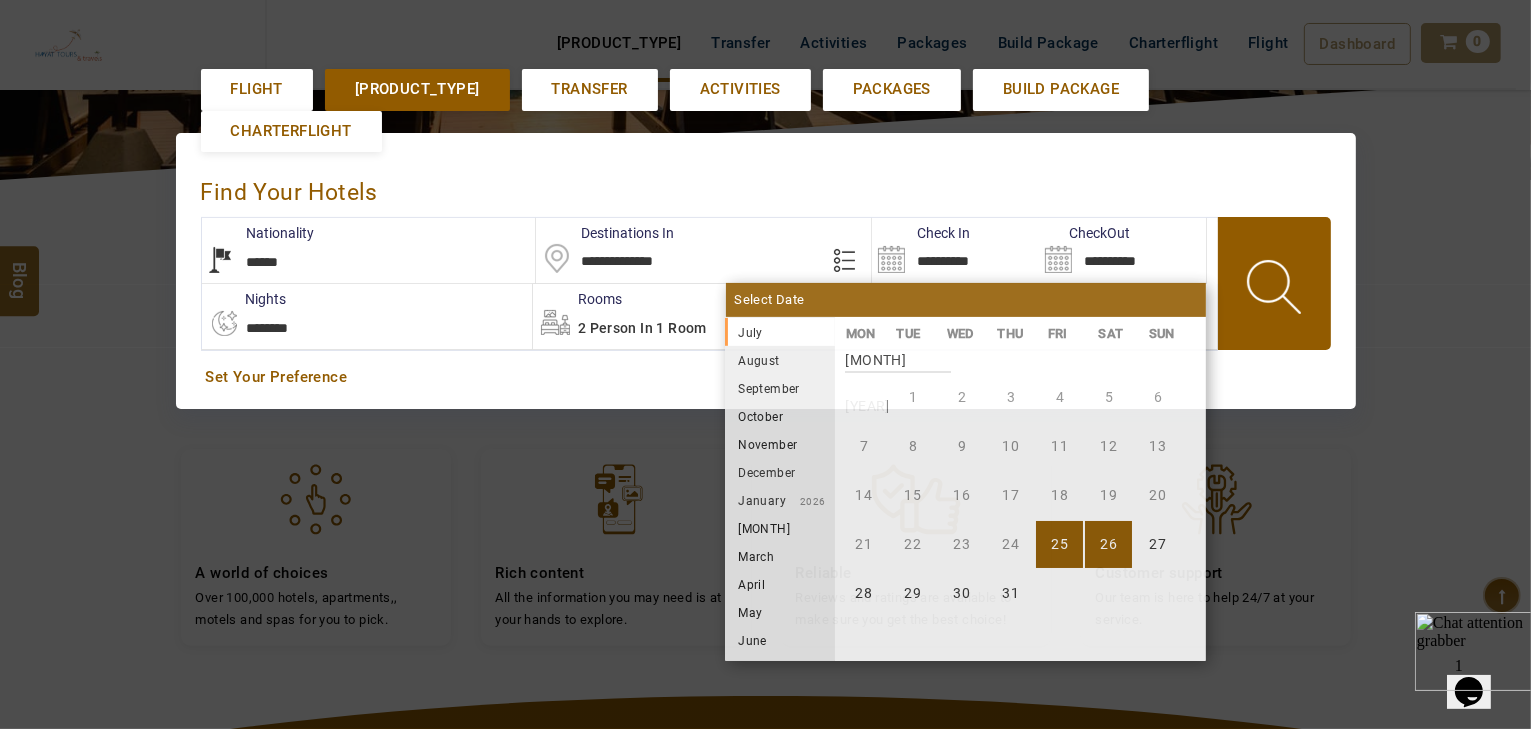 click on "**********" at bounding box center (367, 316) 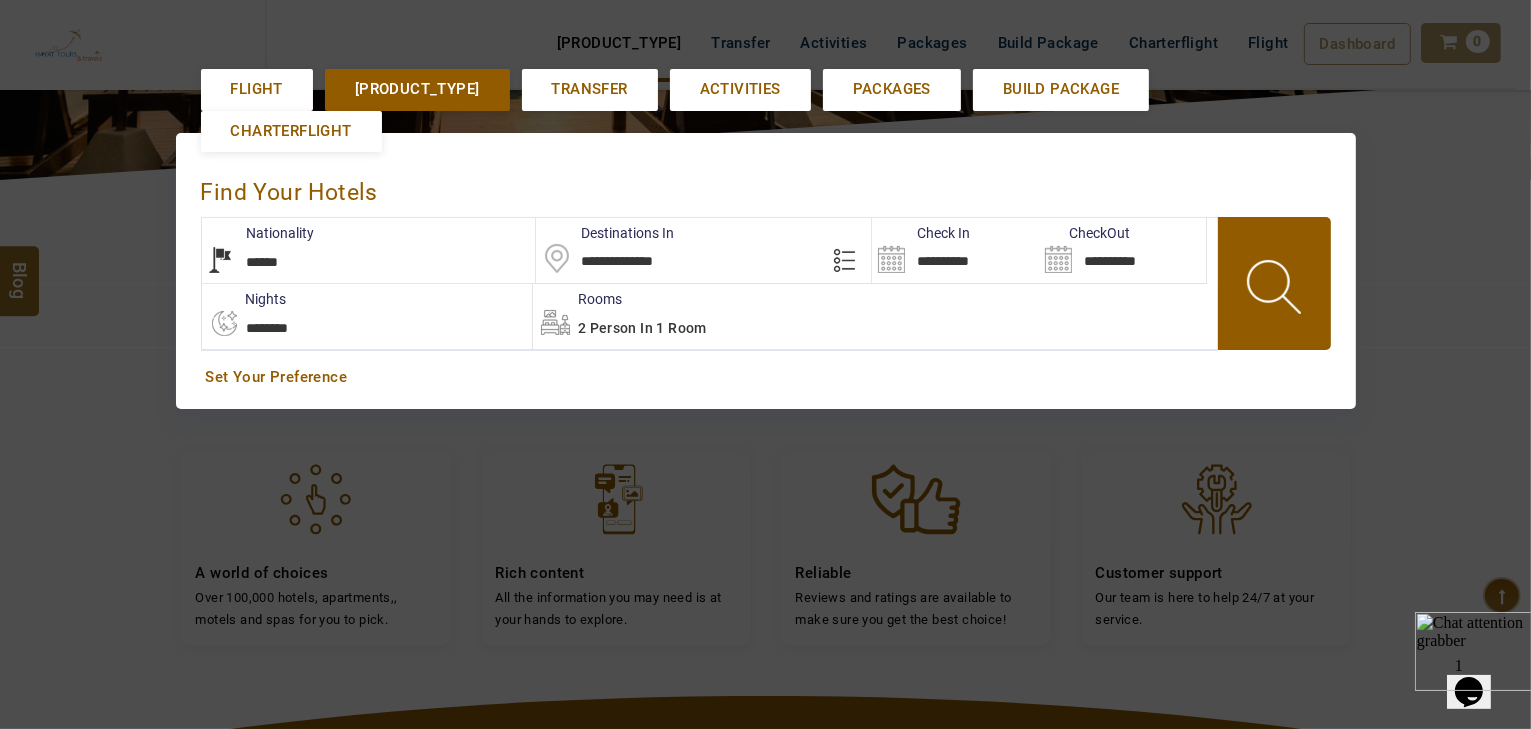 select on "*" 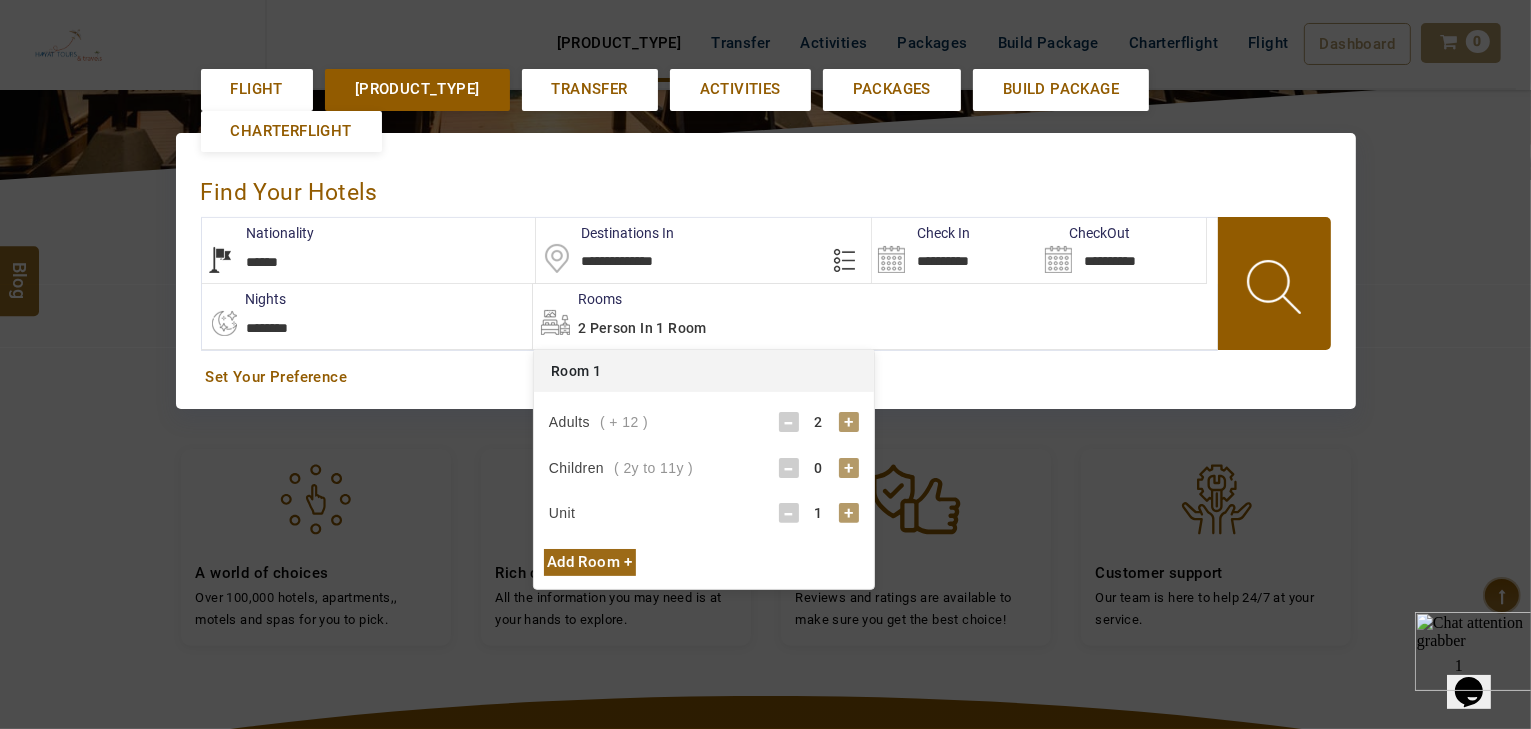 click on "[NUMBER] [UNIT] in [NUMBER] [UNIT]" at bounding box center [875, 316] 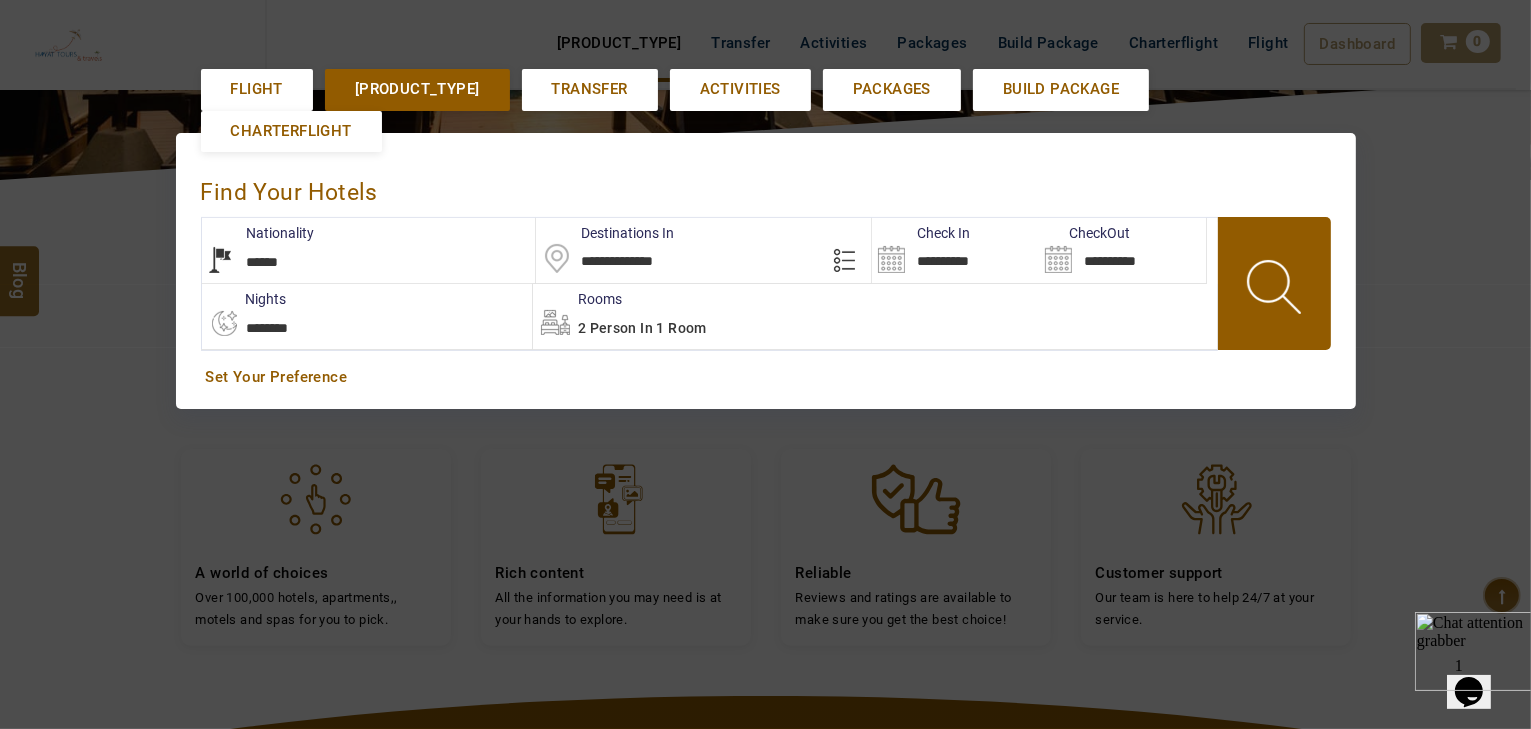 click on "**********" at bounding box center (369, 250) 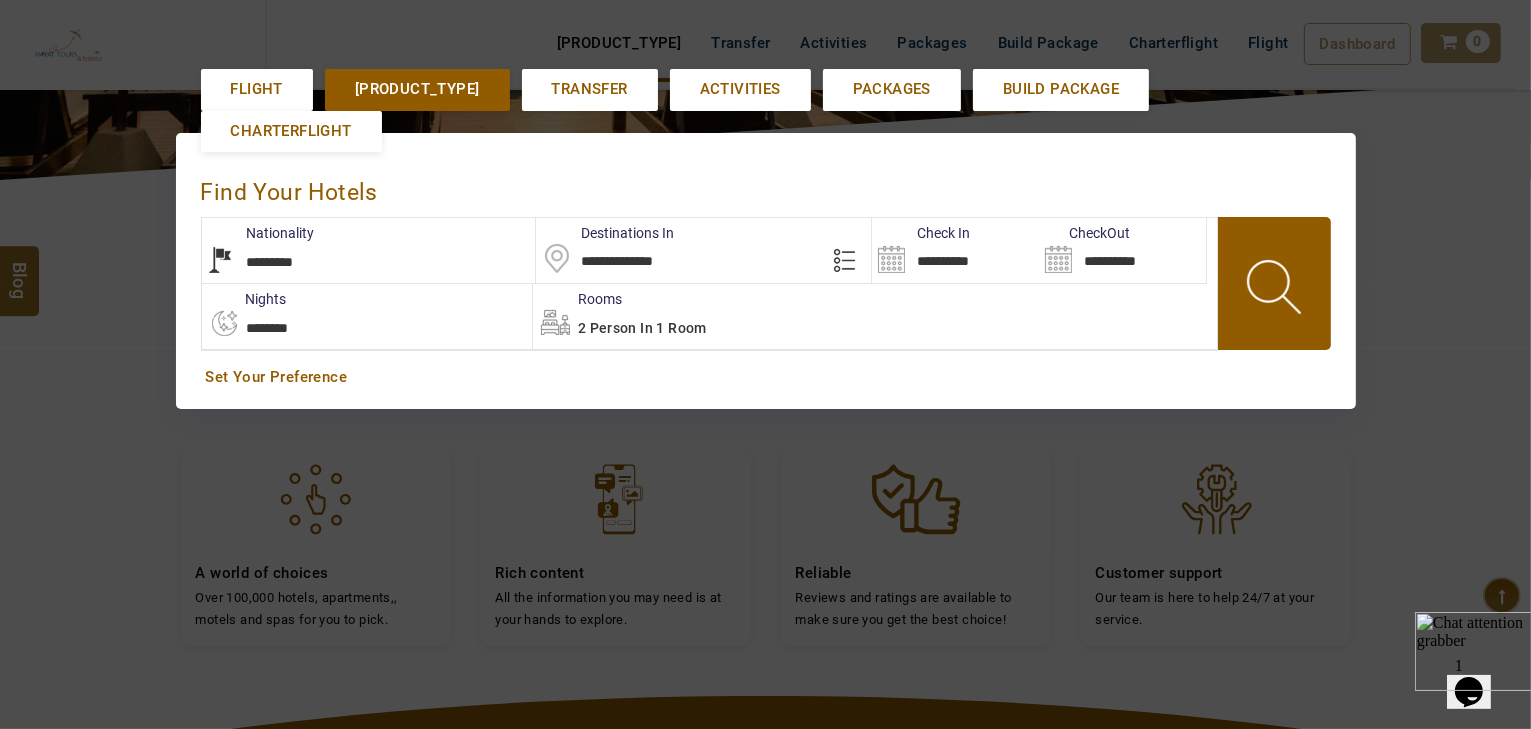 click on "**********" at bounding box center [369, 250] 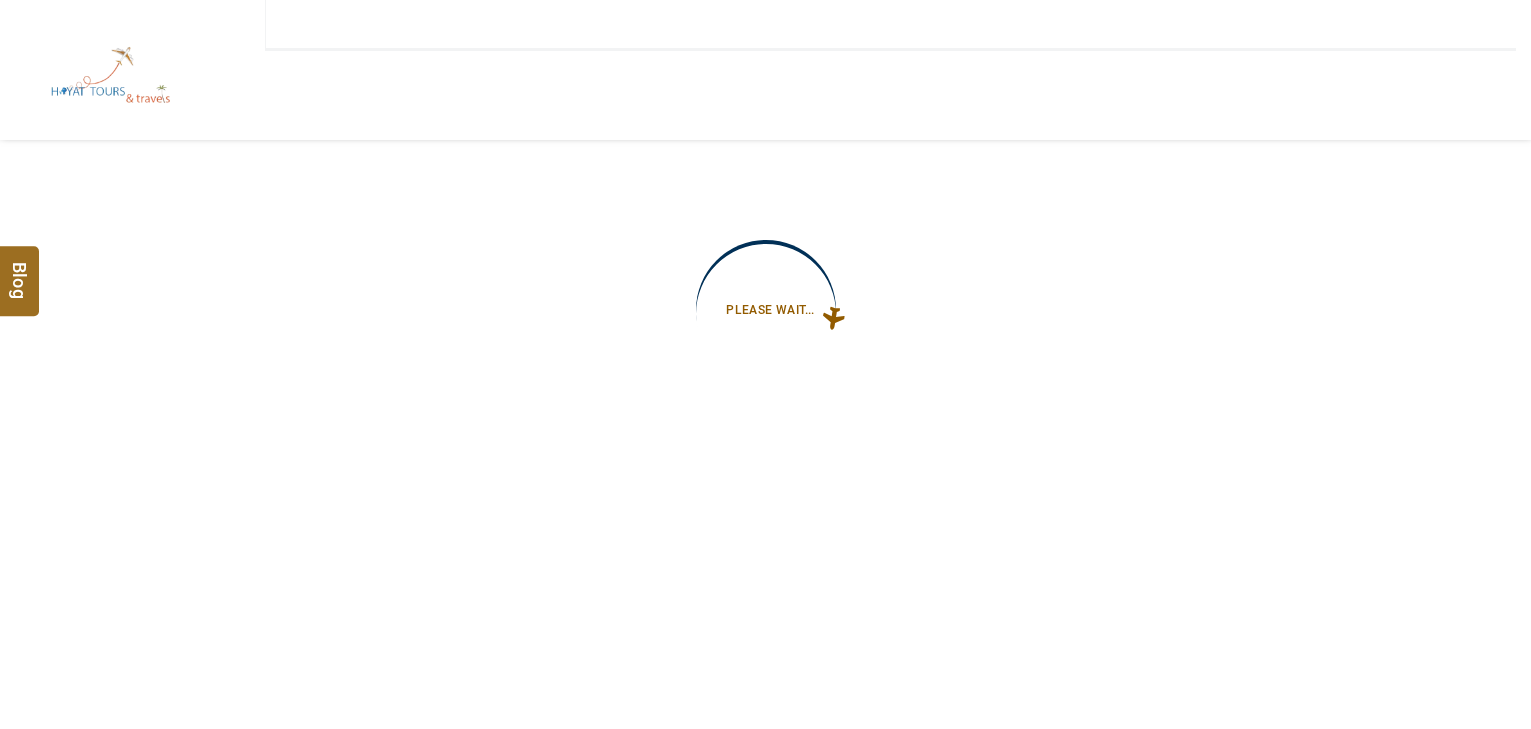 scroll, scrollTop: 0, scrollLeft: 0, axis: both 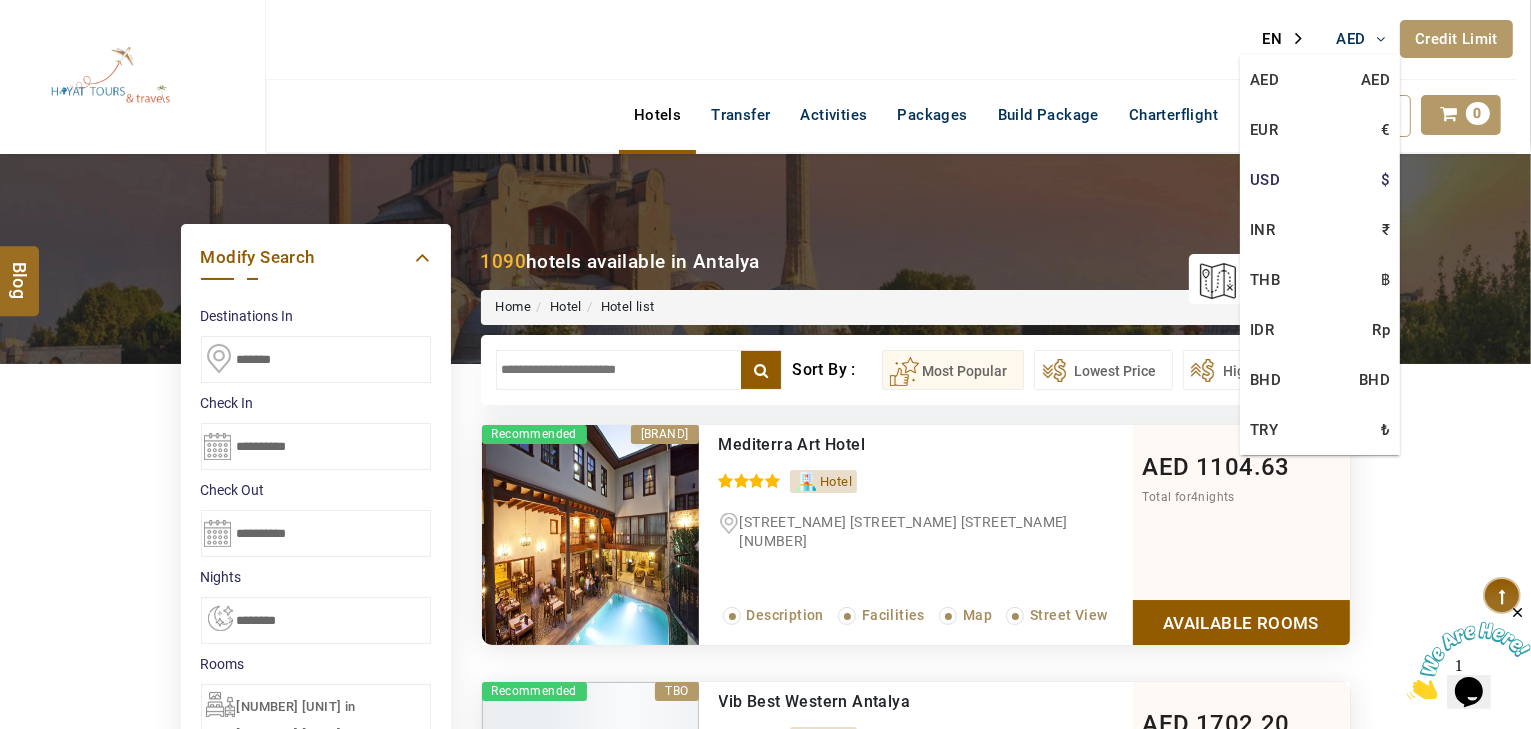 click on "USD" at bounding box center (1320, 80) 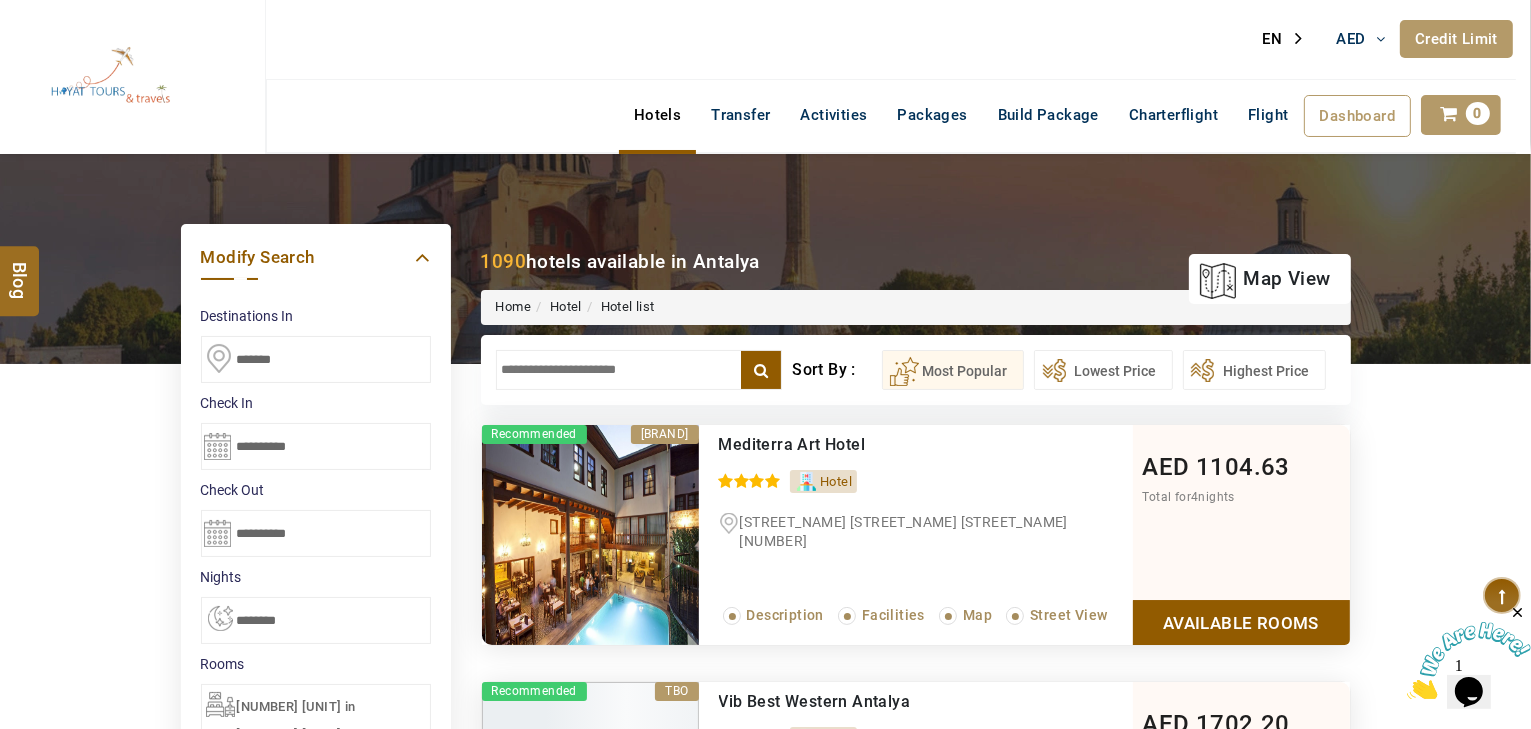 scroll, scrollTop: 0, scrollLeft: 0, axis: both 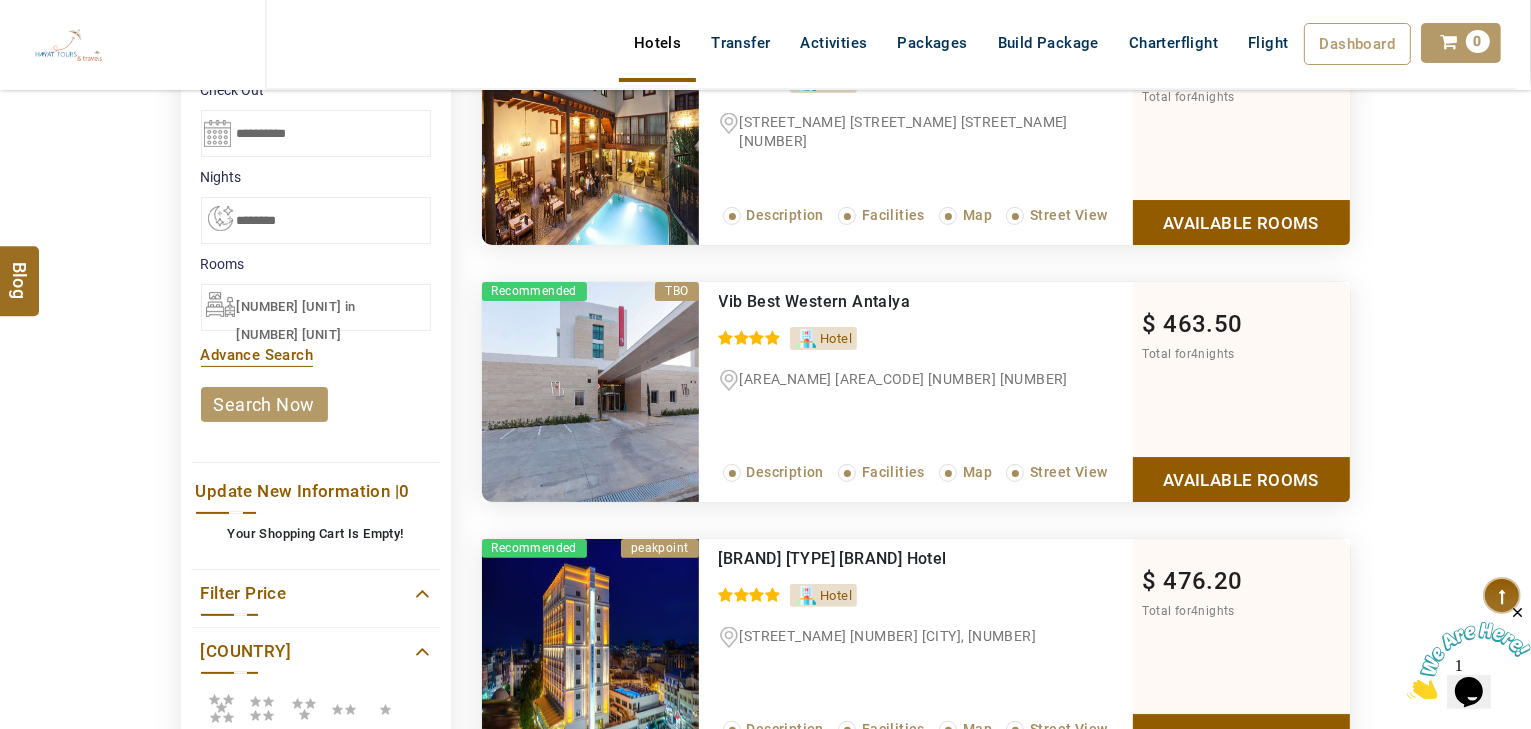 click at bounding box center [262, 708] 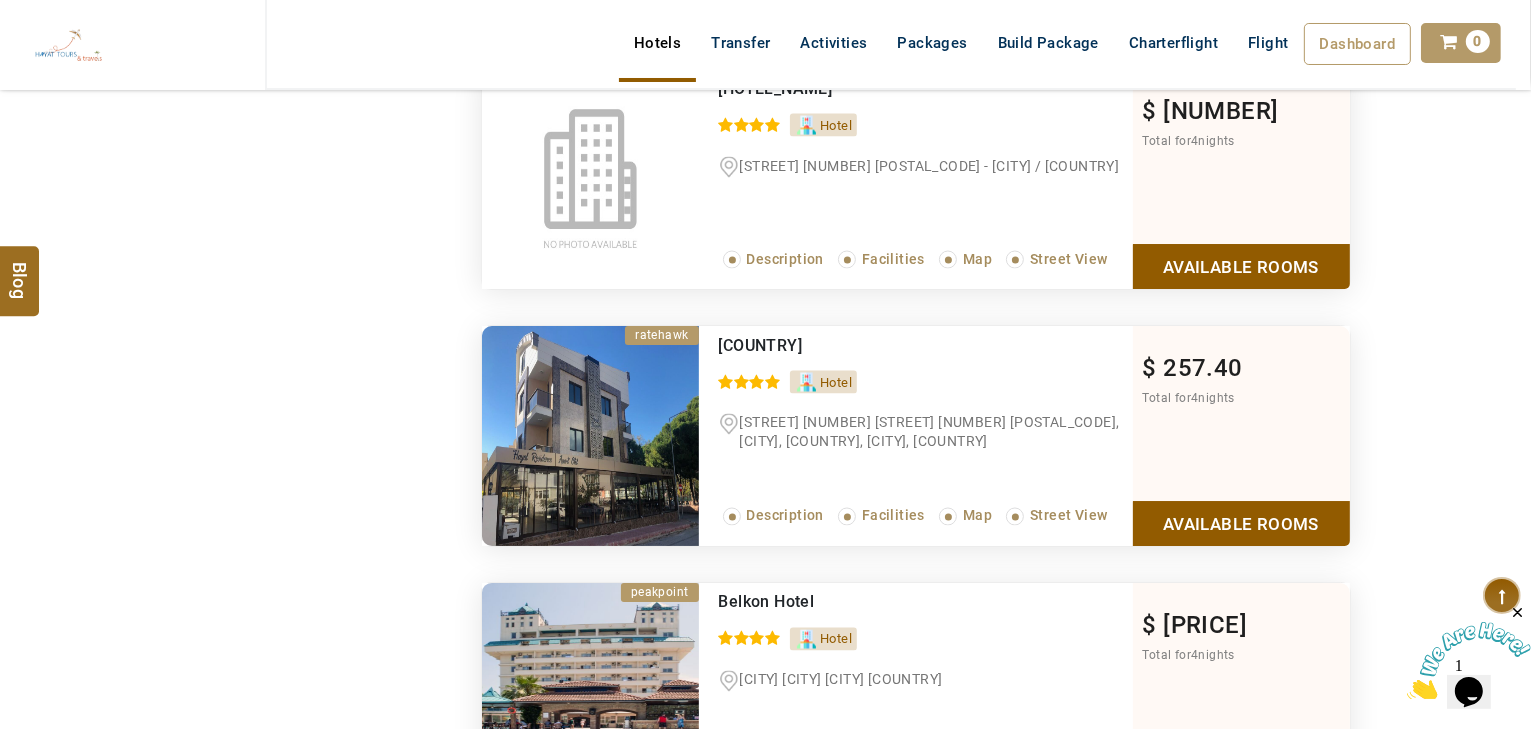 scroll, scrollTop: 3840, scrollLeft: 0, axis: vertical 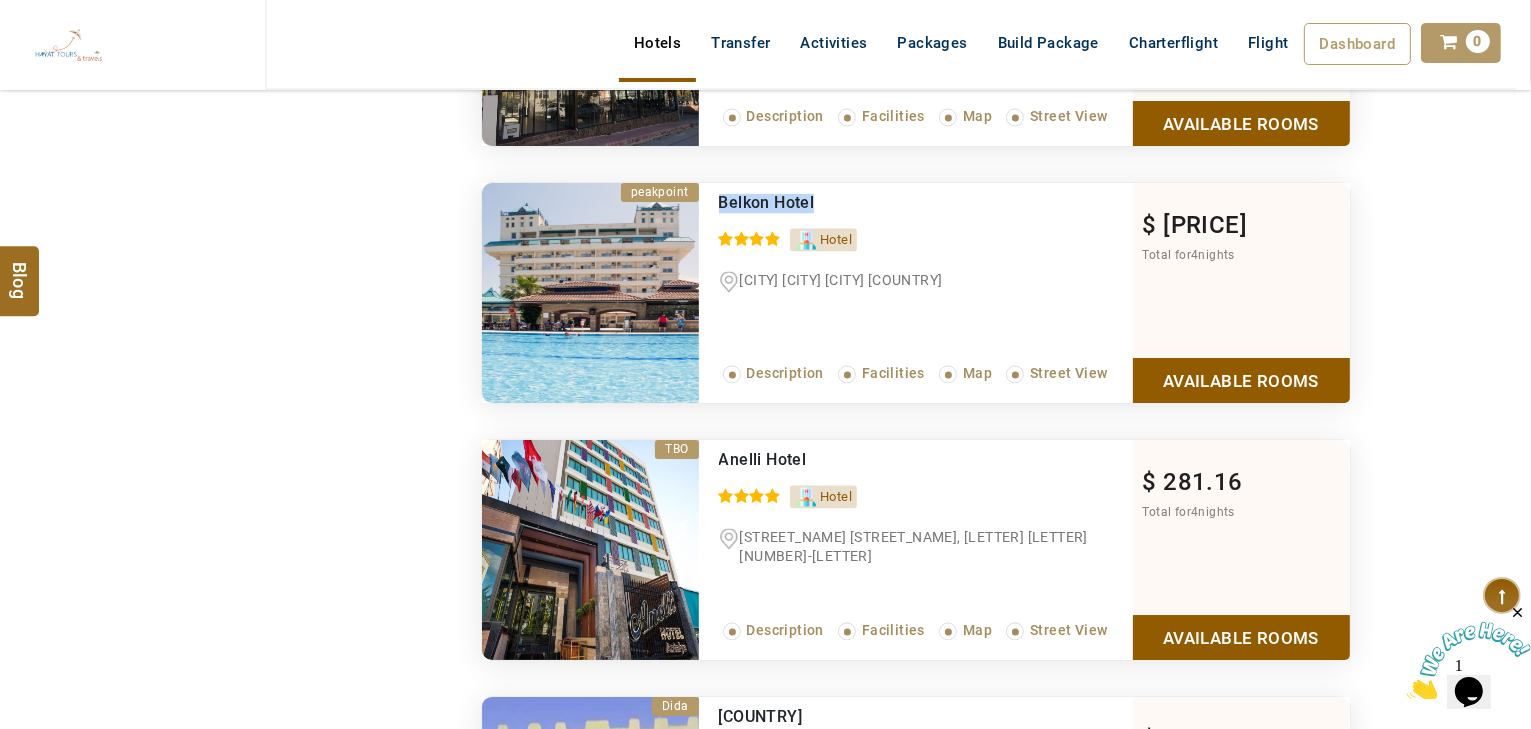 drag, startPoint x: 832, startPoint y: 192, endPoint x: 707, endPoint y: 200, distance: 125.25574 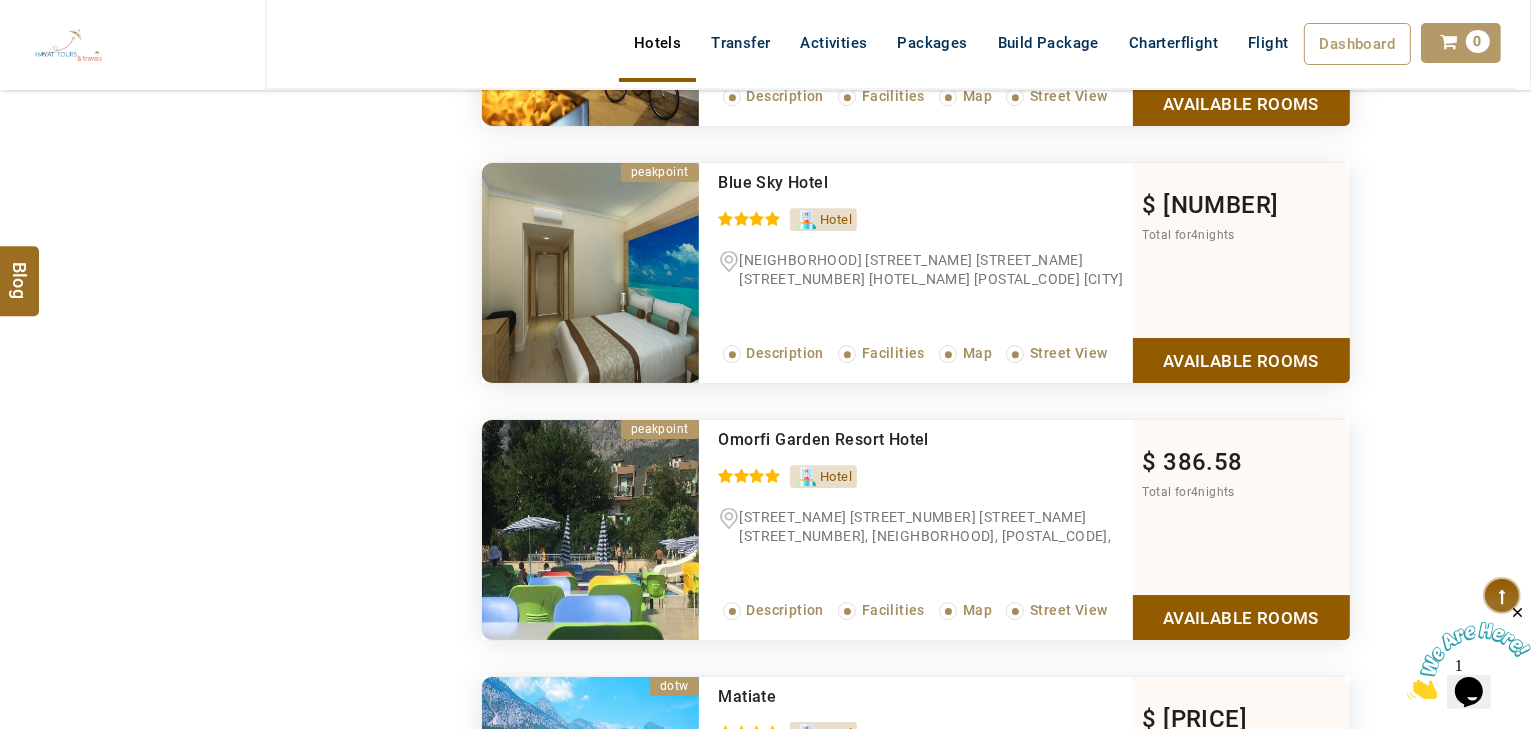 scroll, scrollTop: 13840, scrollLeft: 0, axis: vertical 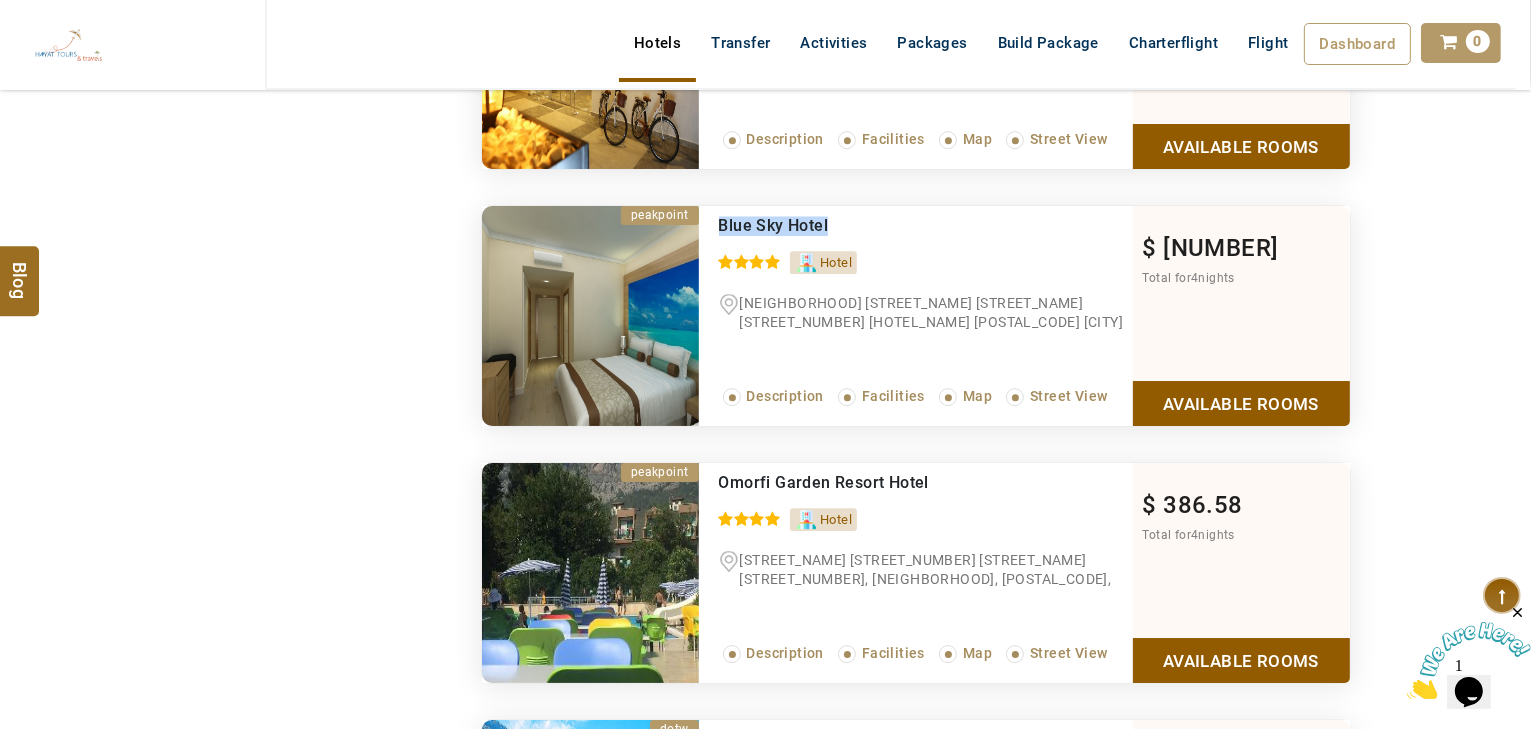 drag, startPoint x: 849, startPoint y: 198, endPoint x: 730, endPoint y: 209, distance: 119.507324 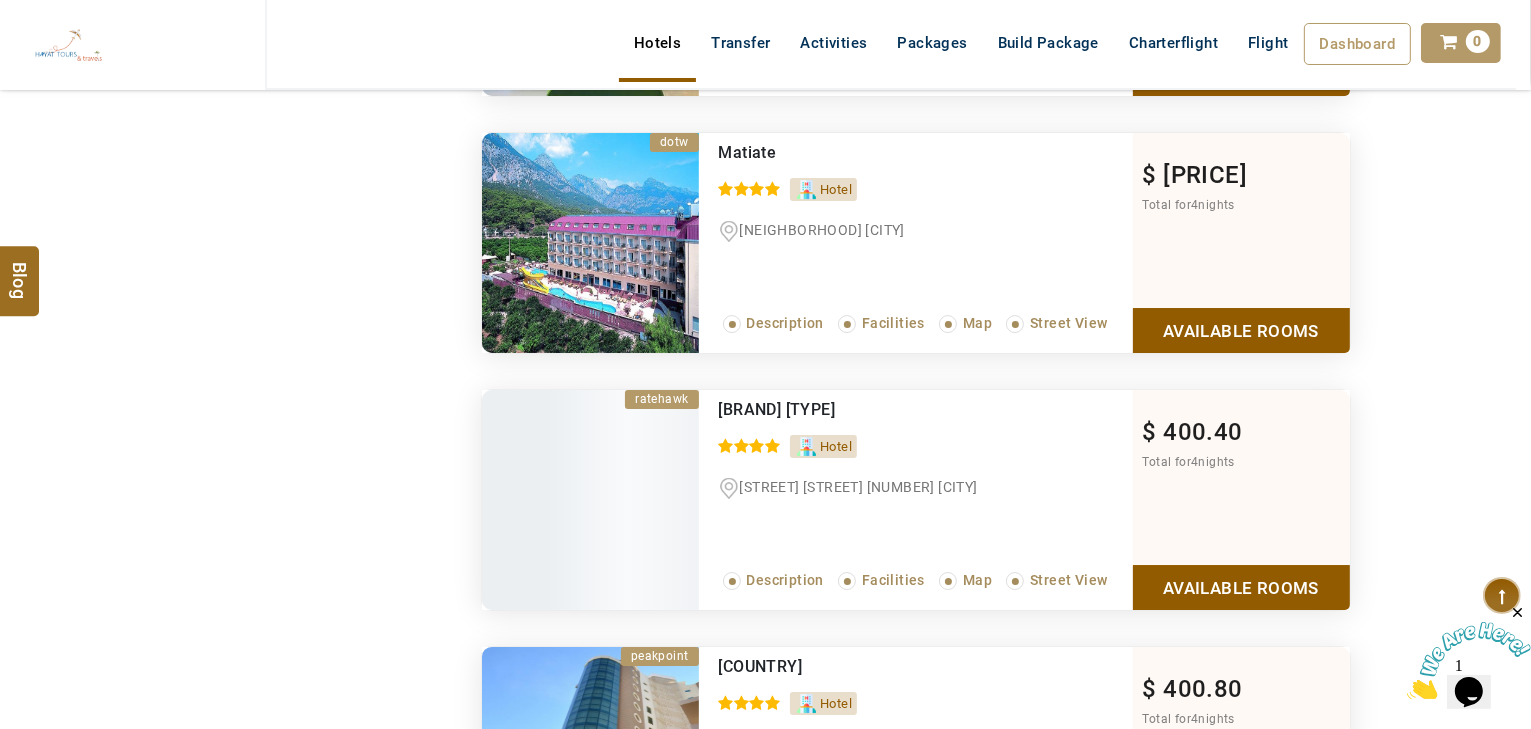 scroll, scrollTop: 14400, scrollLeft: 0, axis: vertical 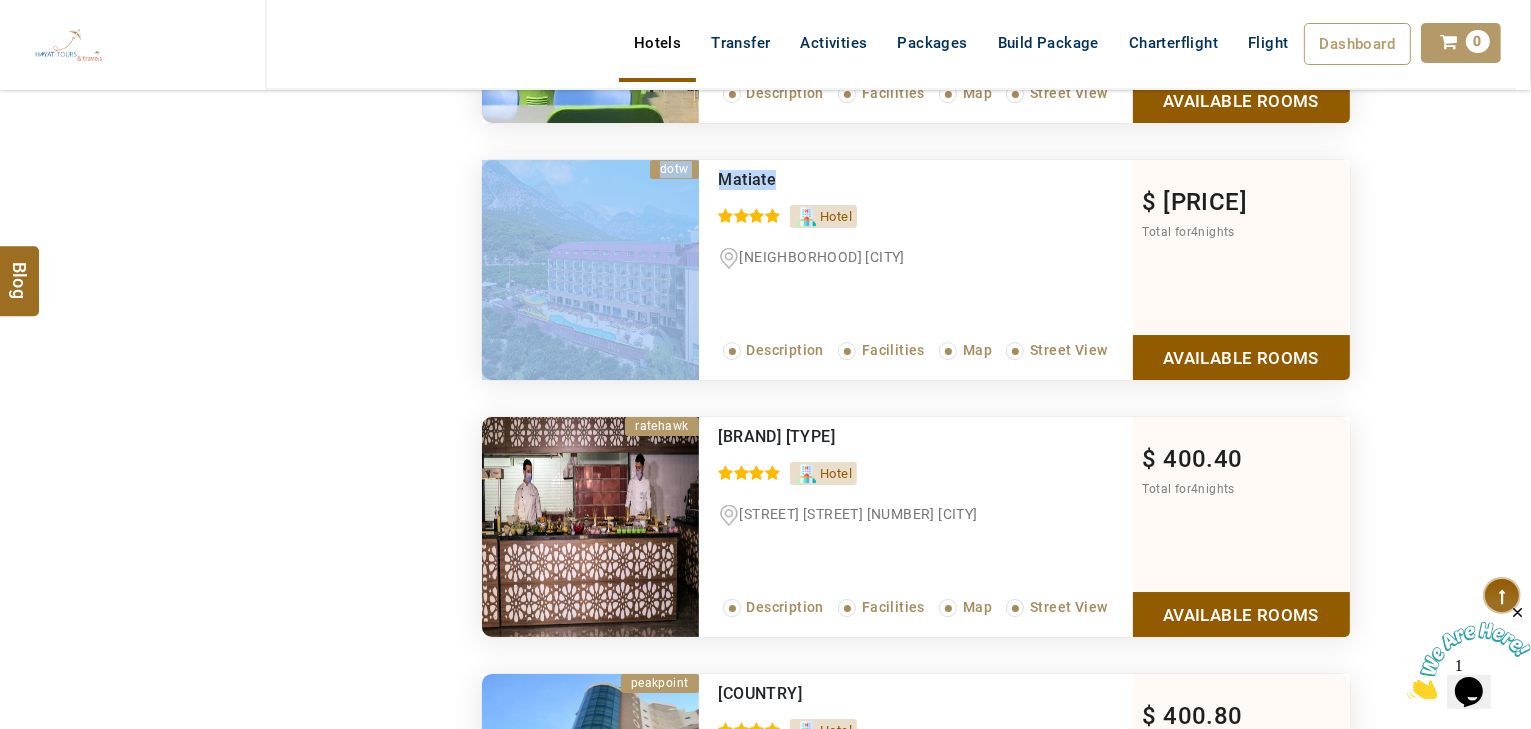 drag, startPoint x: 806, startPoint y: 154, endPoint x: 691, endPoint y: 159, distance: 115.10864 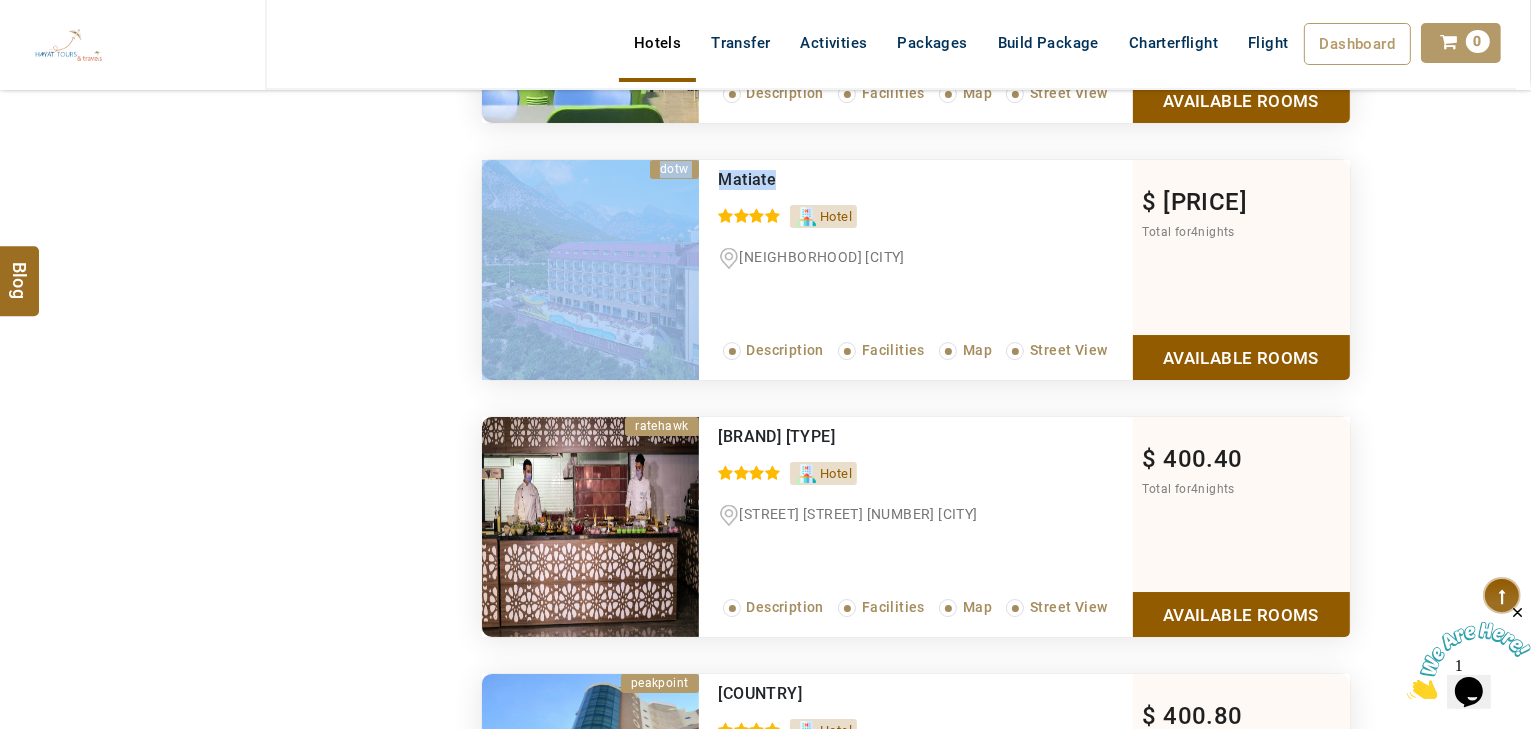click on "Matiate" at bounding box center [884, 180] 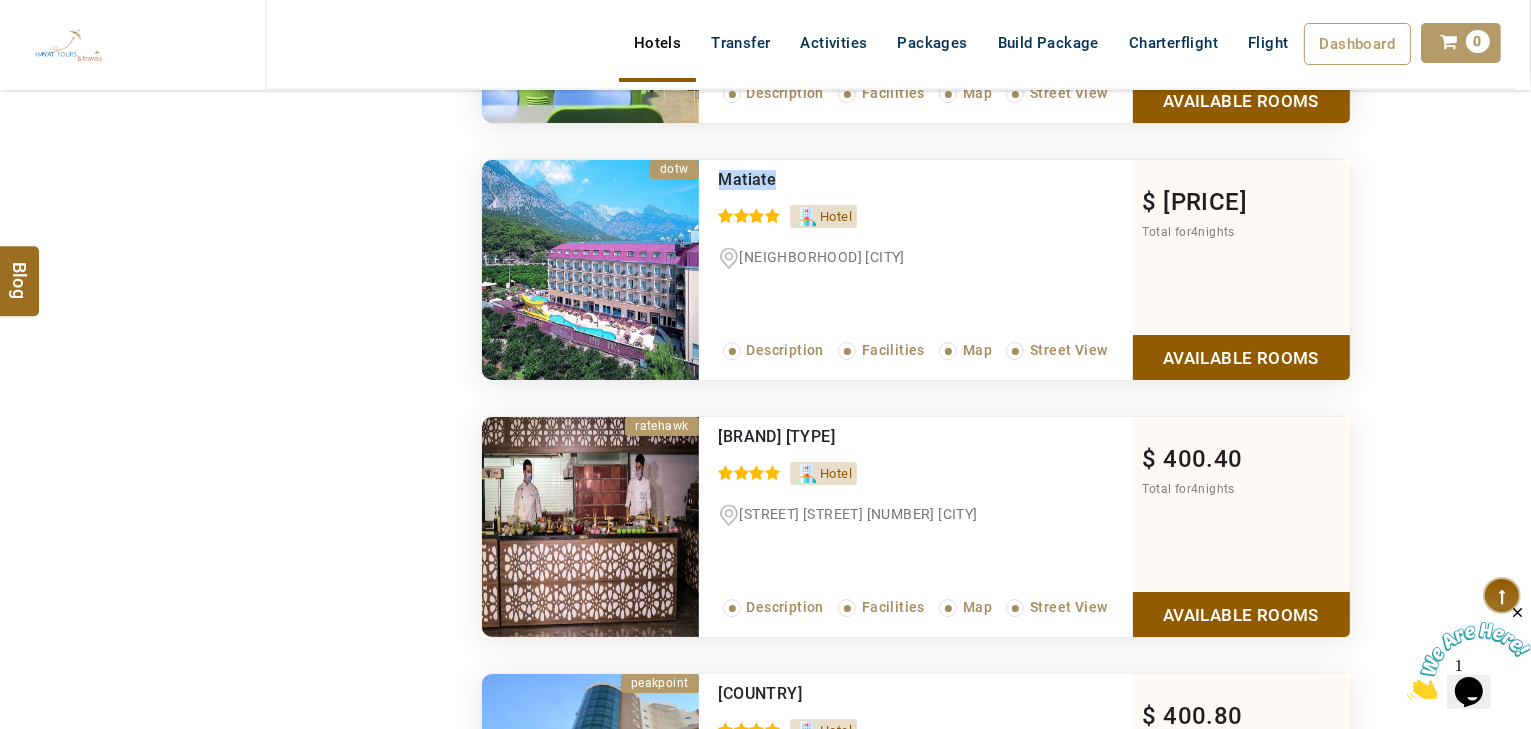 drag, startPoint x: 851, startPoint y: 148, endPoint x: 715, endPoint y: 154, distance: 136.1323 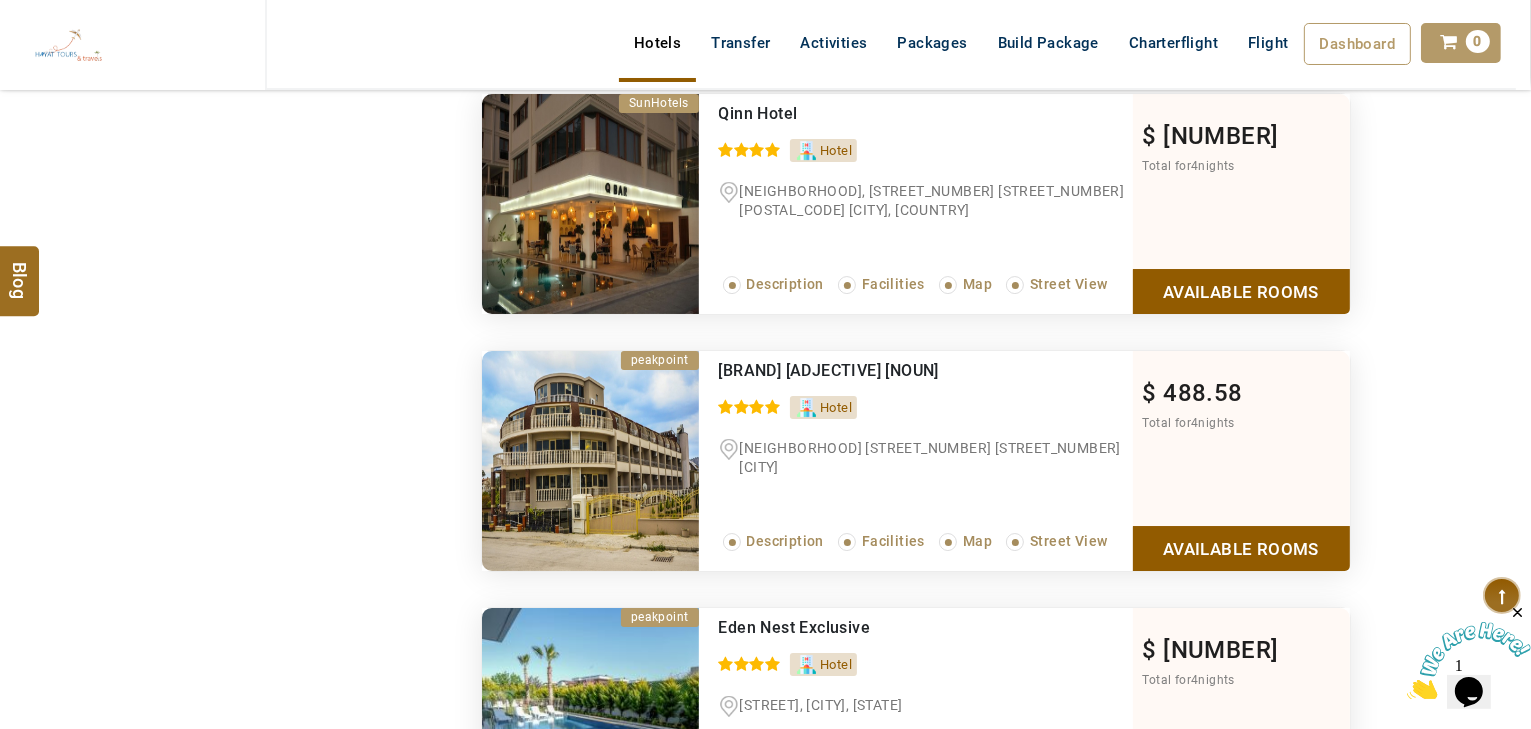 scroll, scrollTop: 21920, scrollLeft: 0, axis: vertical 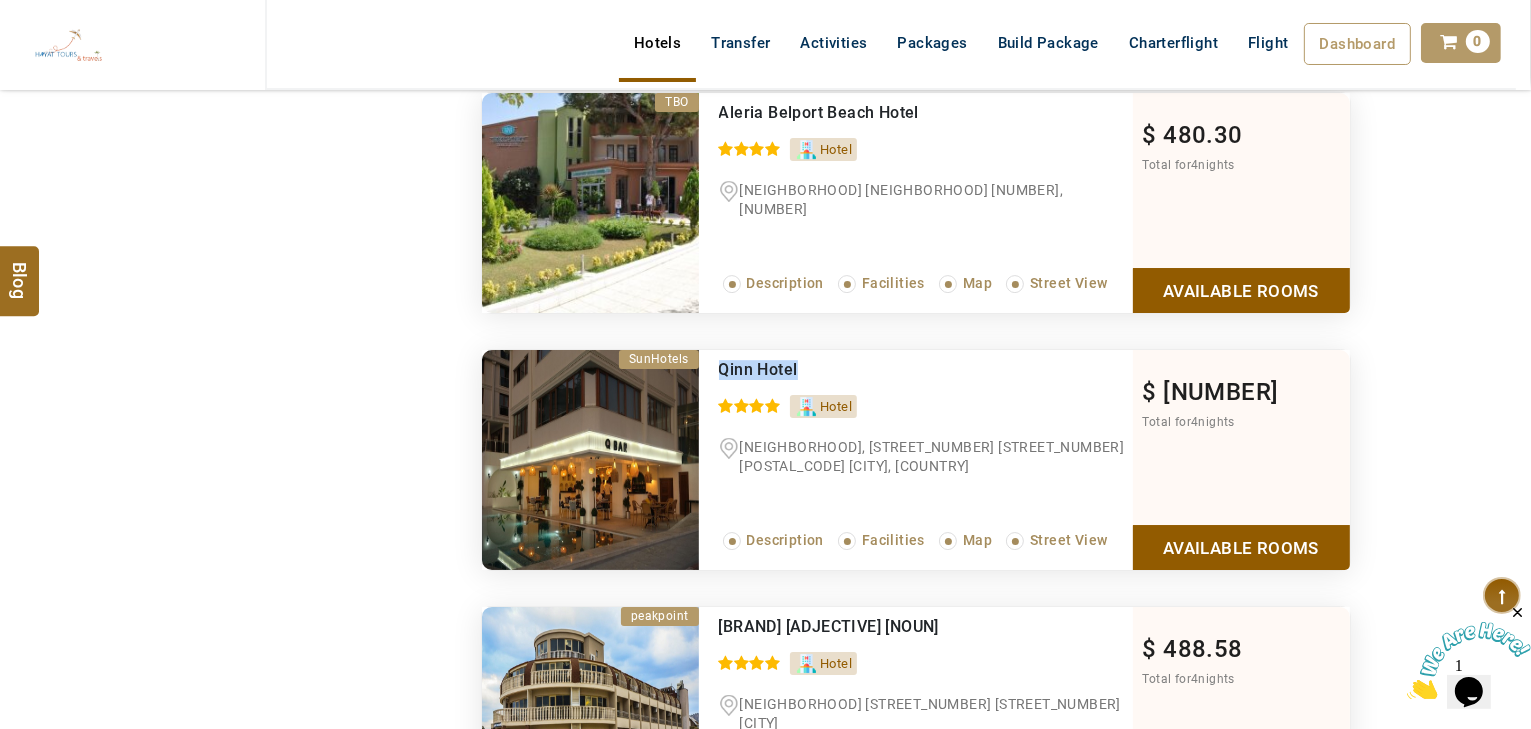drag, startPoint x: 839, startPoint y: 330, endPoint x: 716, endPoint y: 322, distance: 123.25989 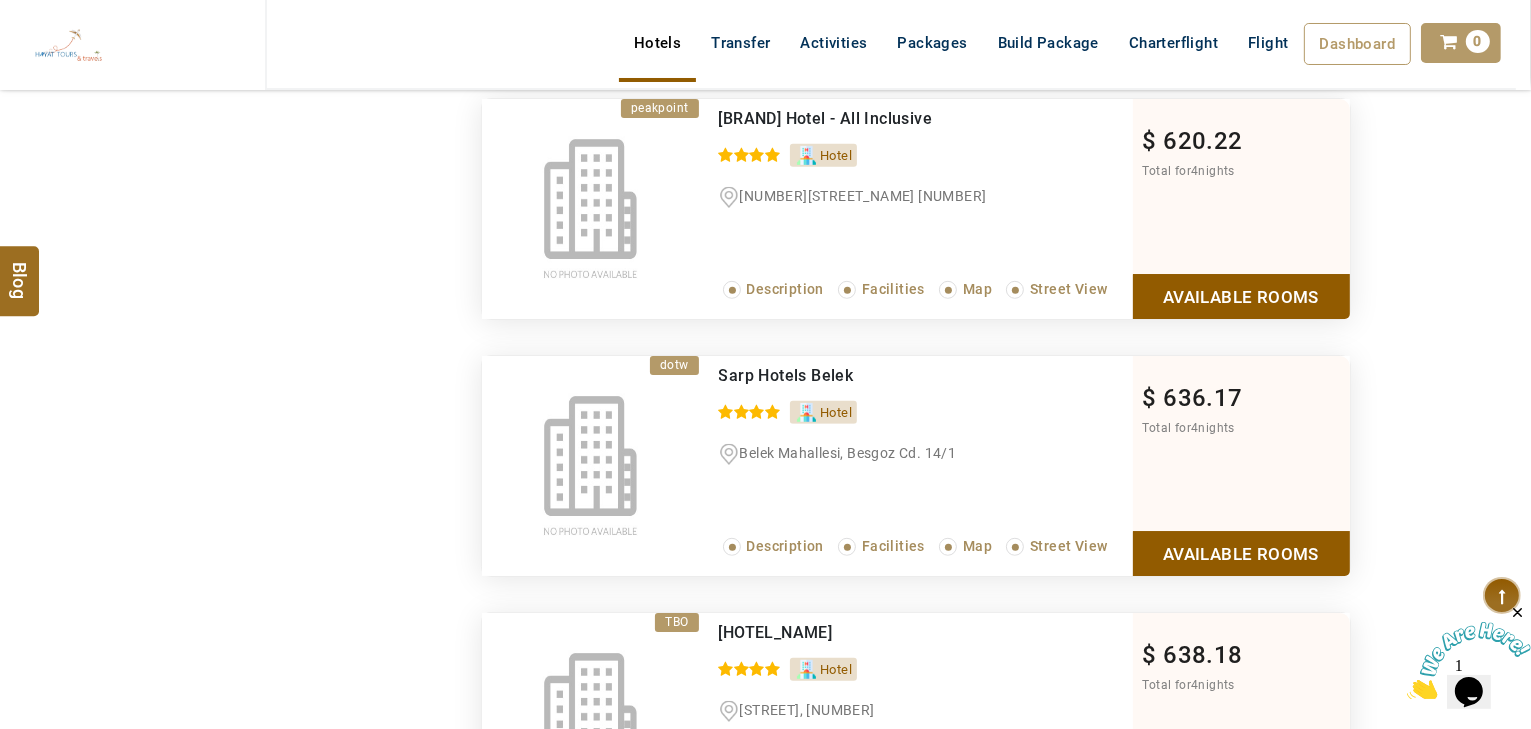 scroll, scrollTop: 31920, scrollLeft: 0, axis: vertical 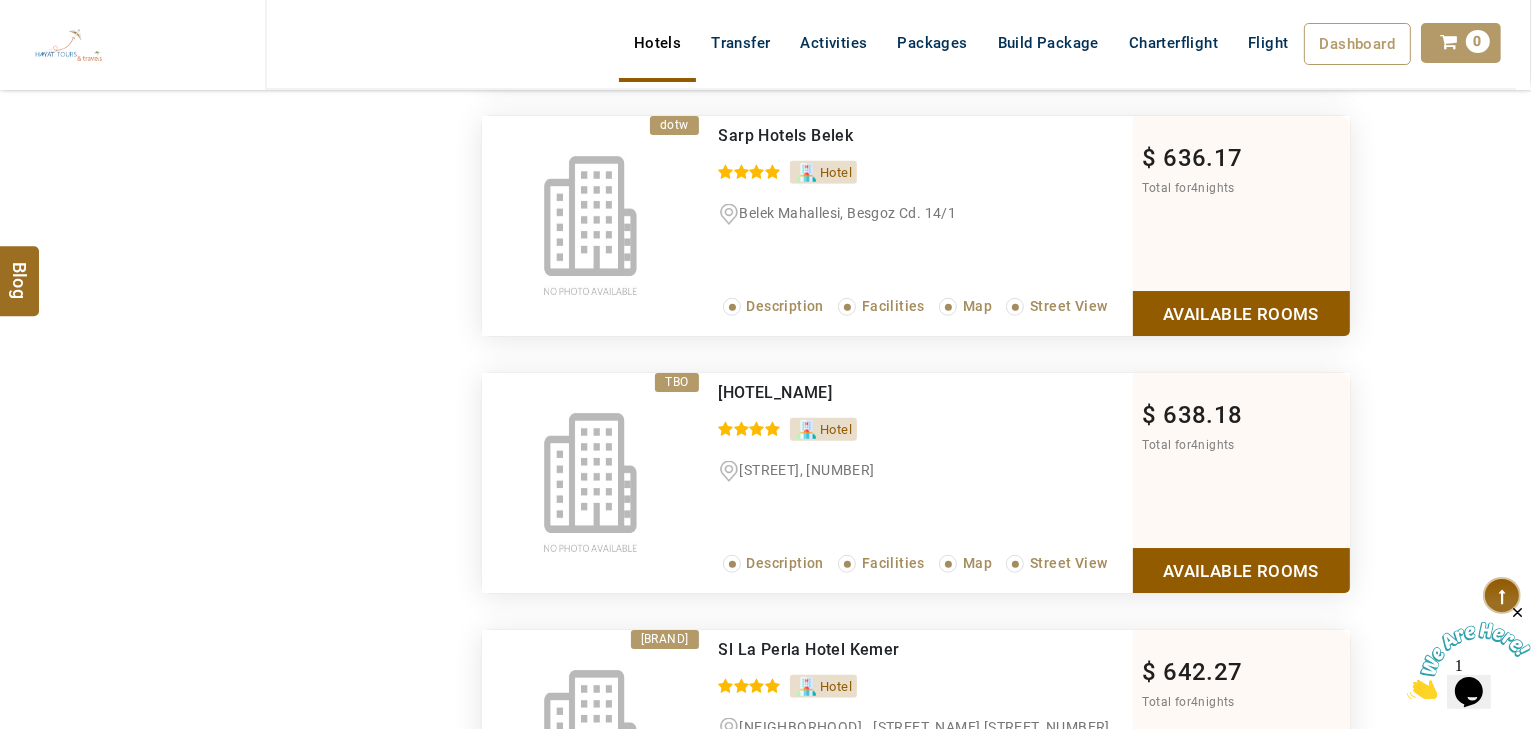 drag, startPoint x: 975, startPoint y: 336, endPoint x: 696, endPoint y: 330, distance: 279.0645 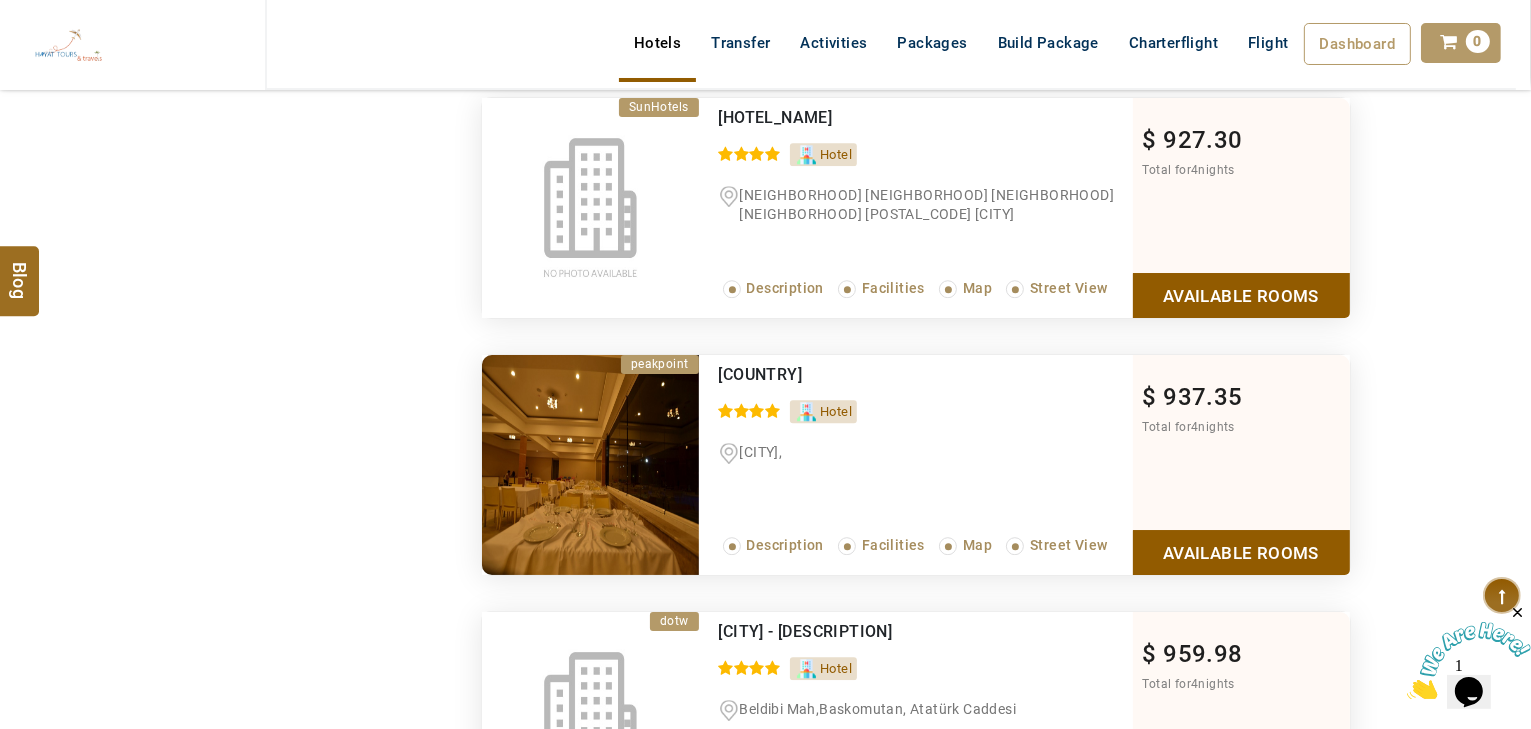 scroll, scrollTop: 43360, scrollLeft: 0, axis: vertical 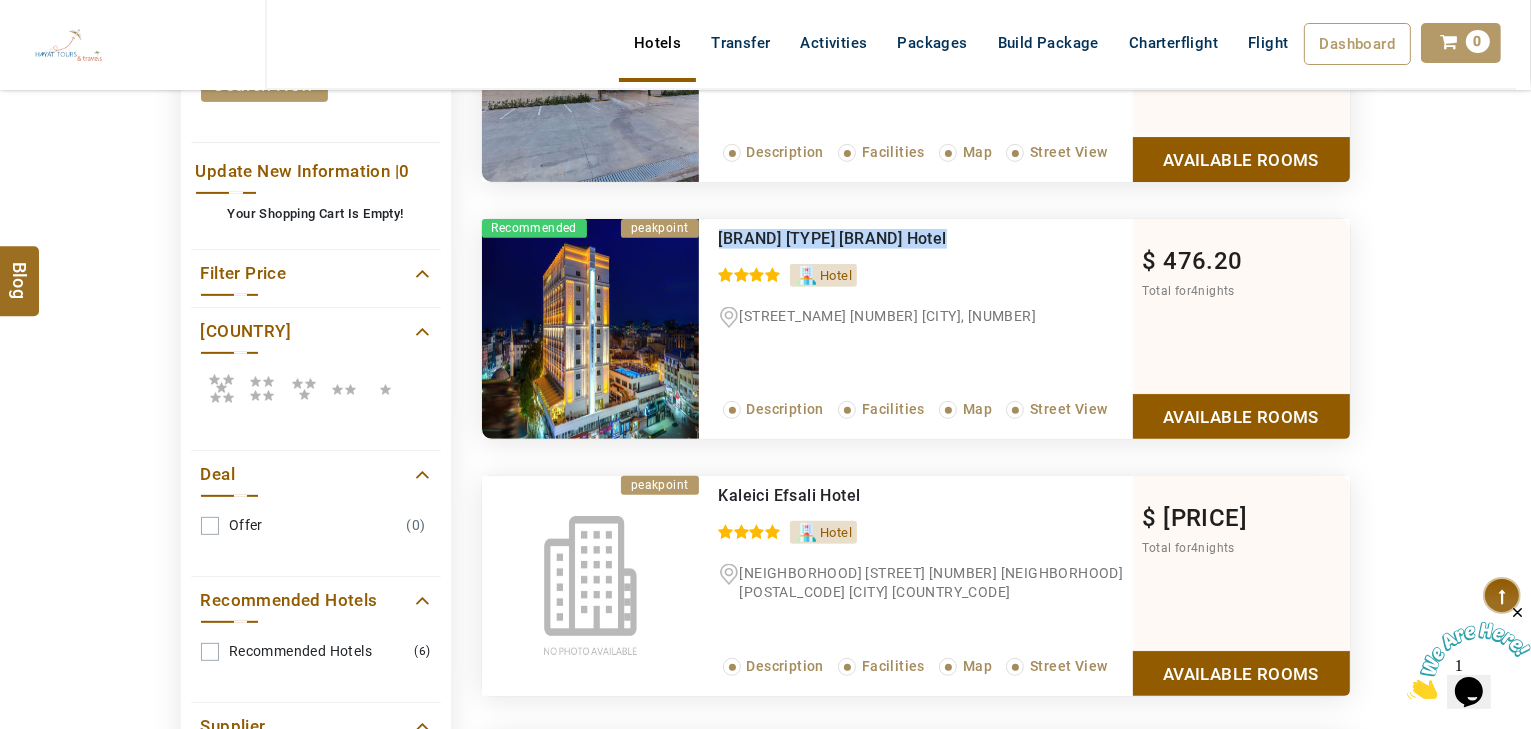 drag, startPoint x: 971, startPoint y: 226, endPoint x: 749, endPoint y: 226, distance: 222 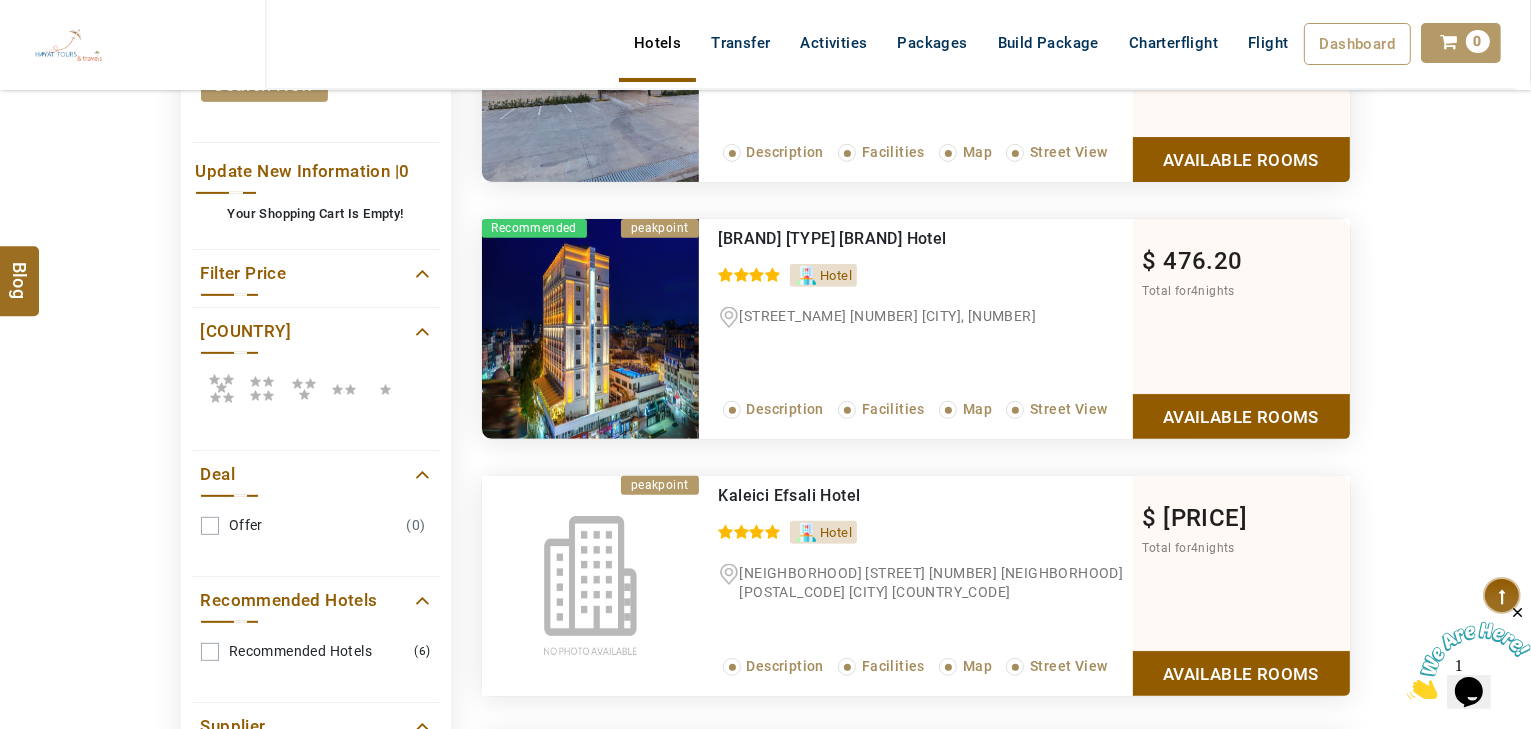 click on "Available Rooms" at bounding box center (1241, 416) 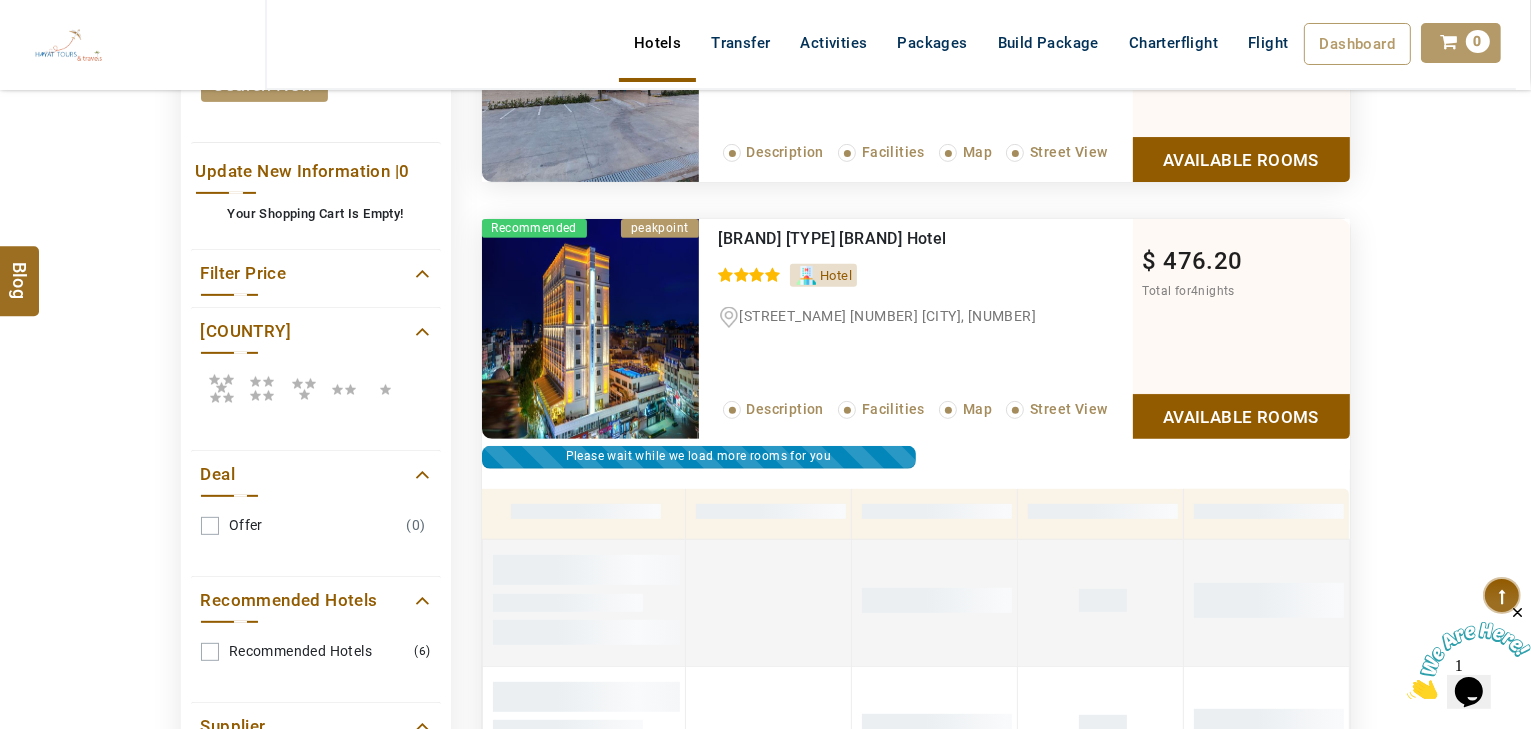 scroll, scrollTop: 887, scrollLeft: 0, axis: vertical 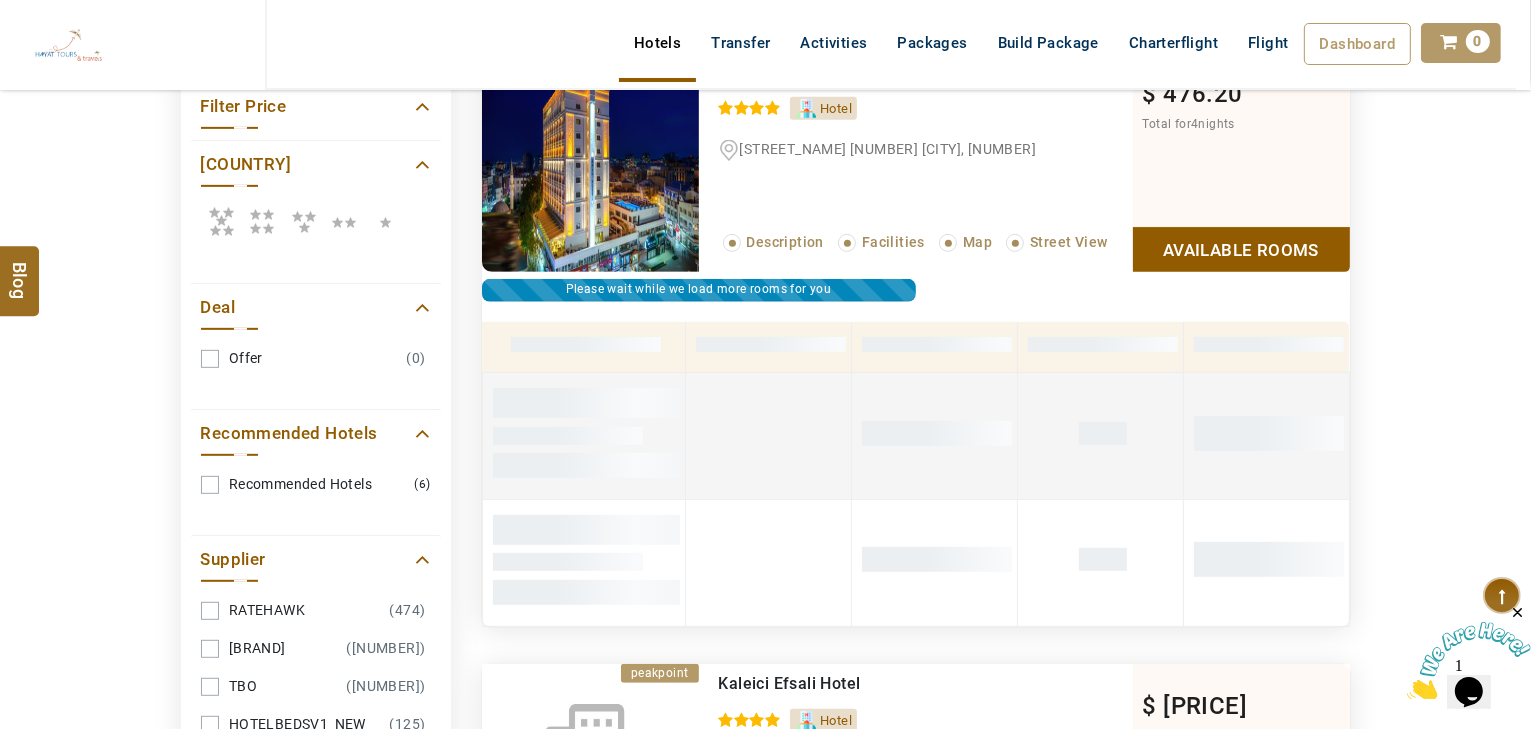 drag, startPoint x: 1146, startPoint y: 386, endPoint x: 1344, endPoint y: 449, distance: 207.78113 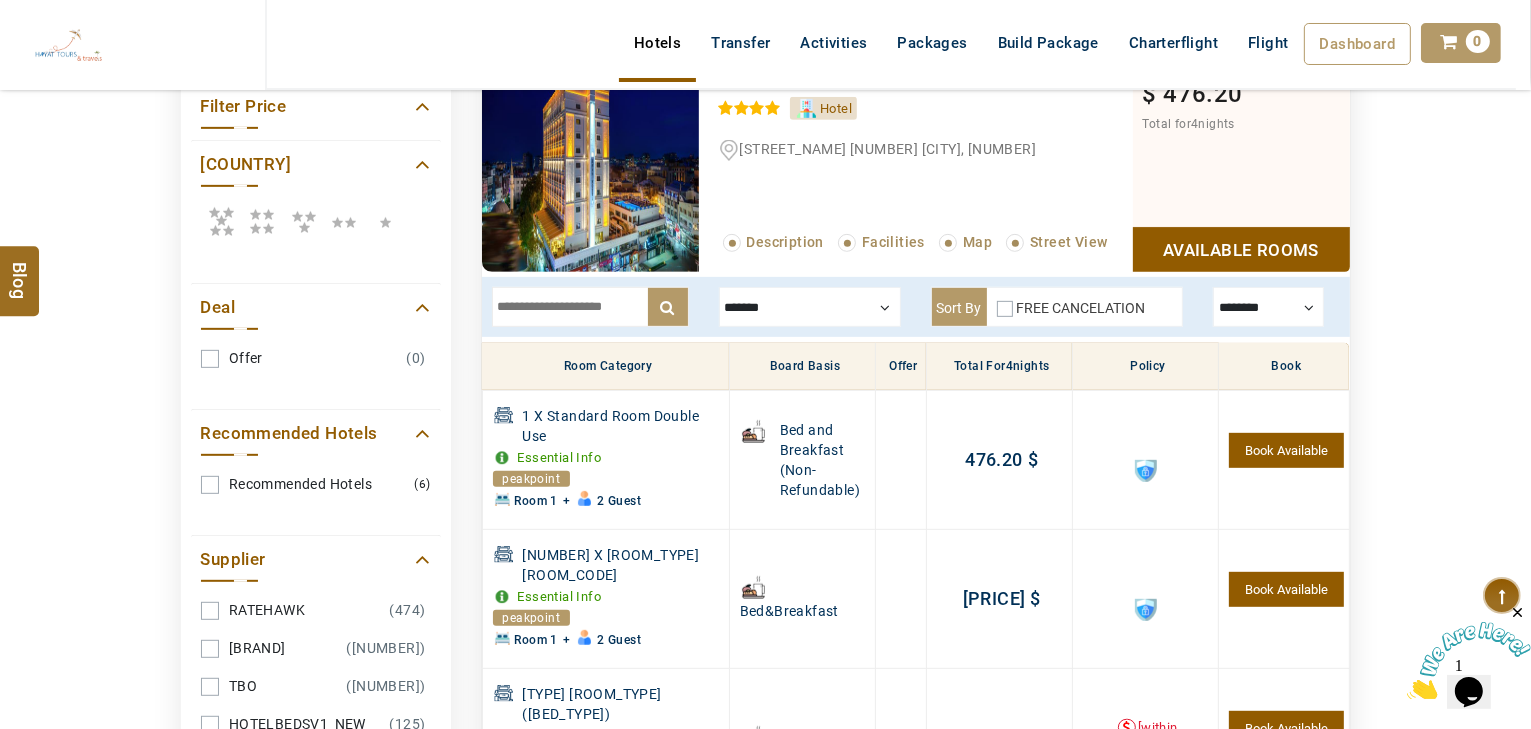 click on "FREE CANCELATION ******** peakpoint RateHawk TBO SunHotels dotw Dida" at bounding box center [916, 307] 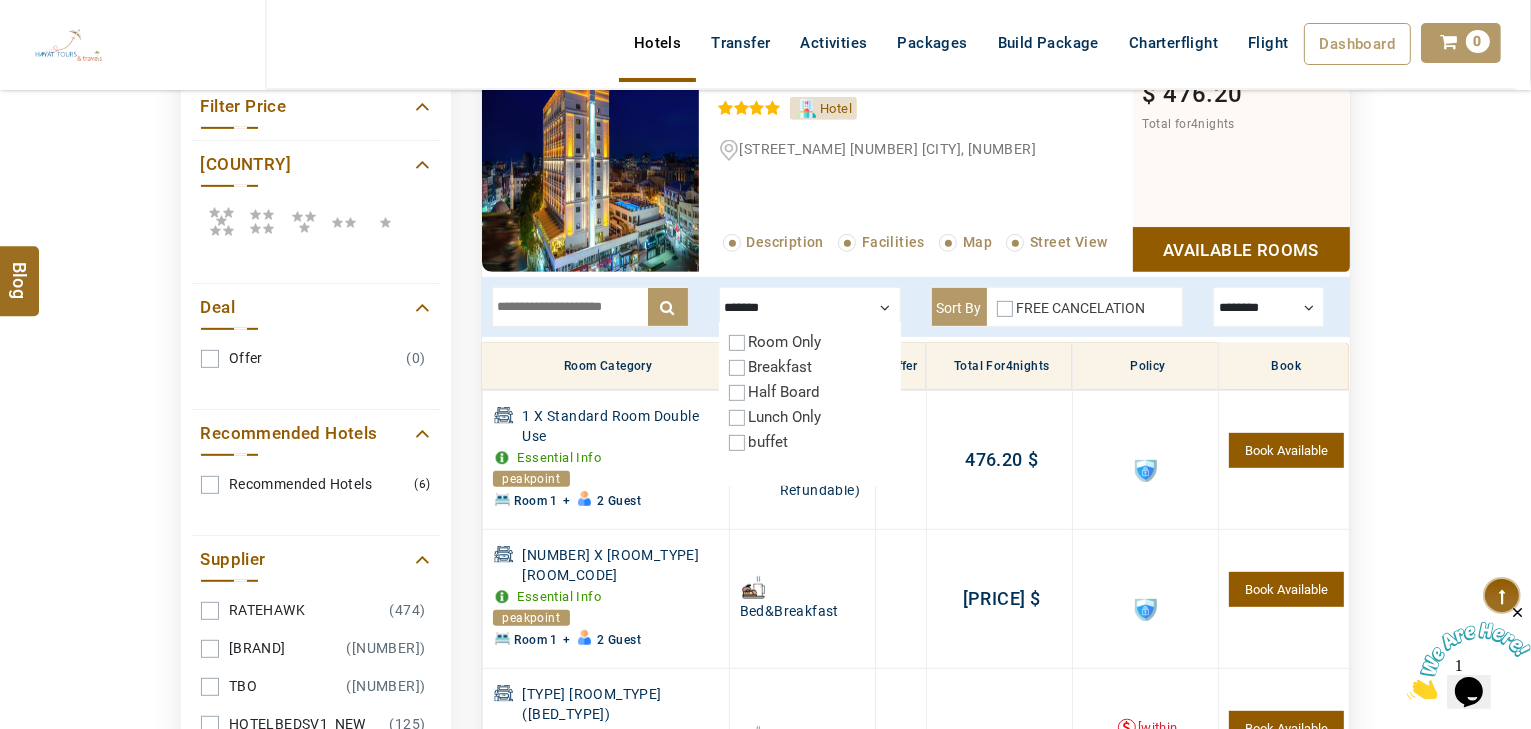click on "Breakfast" at bounding box center [781, 367] 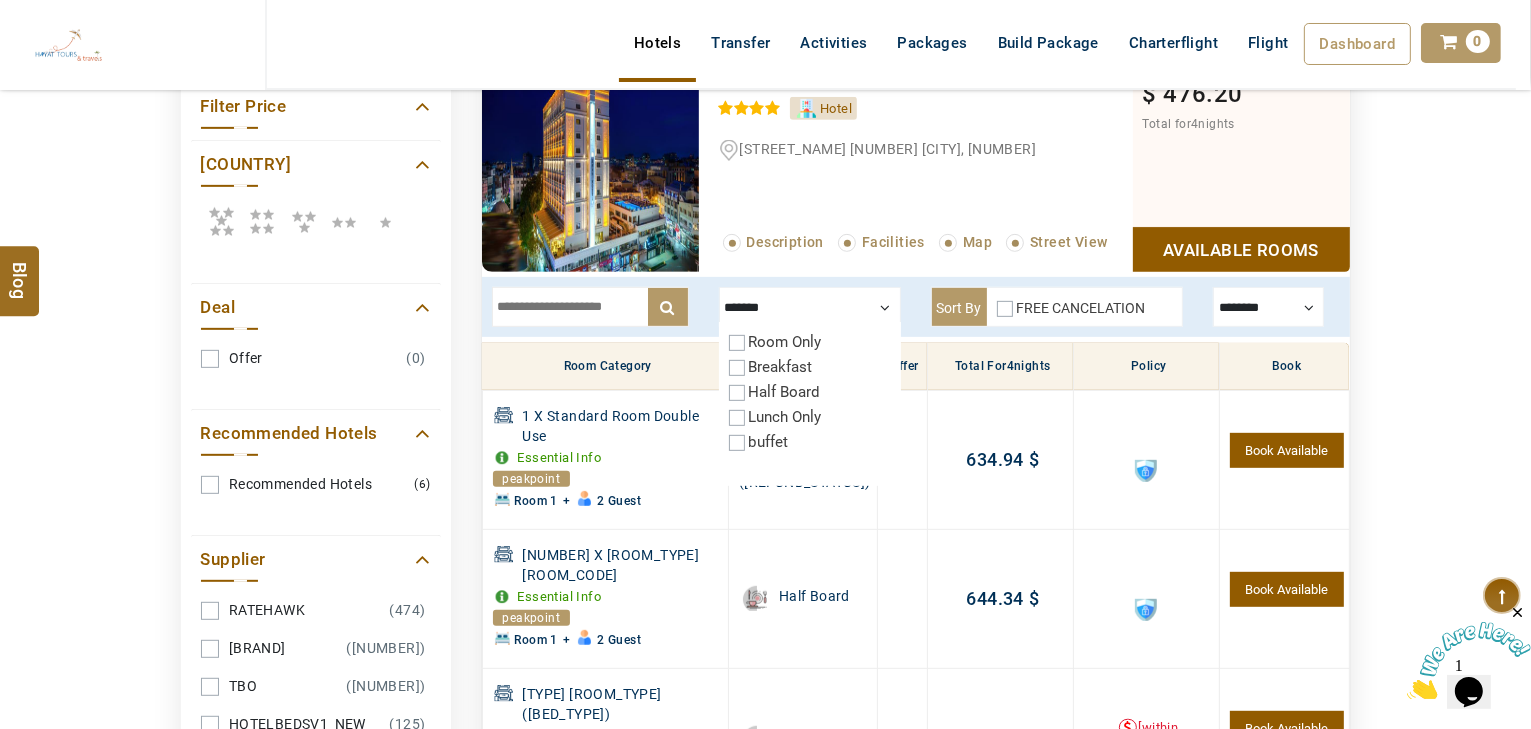 click on "Half Board" at bounding box center [785, 392] 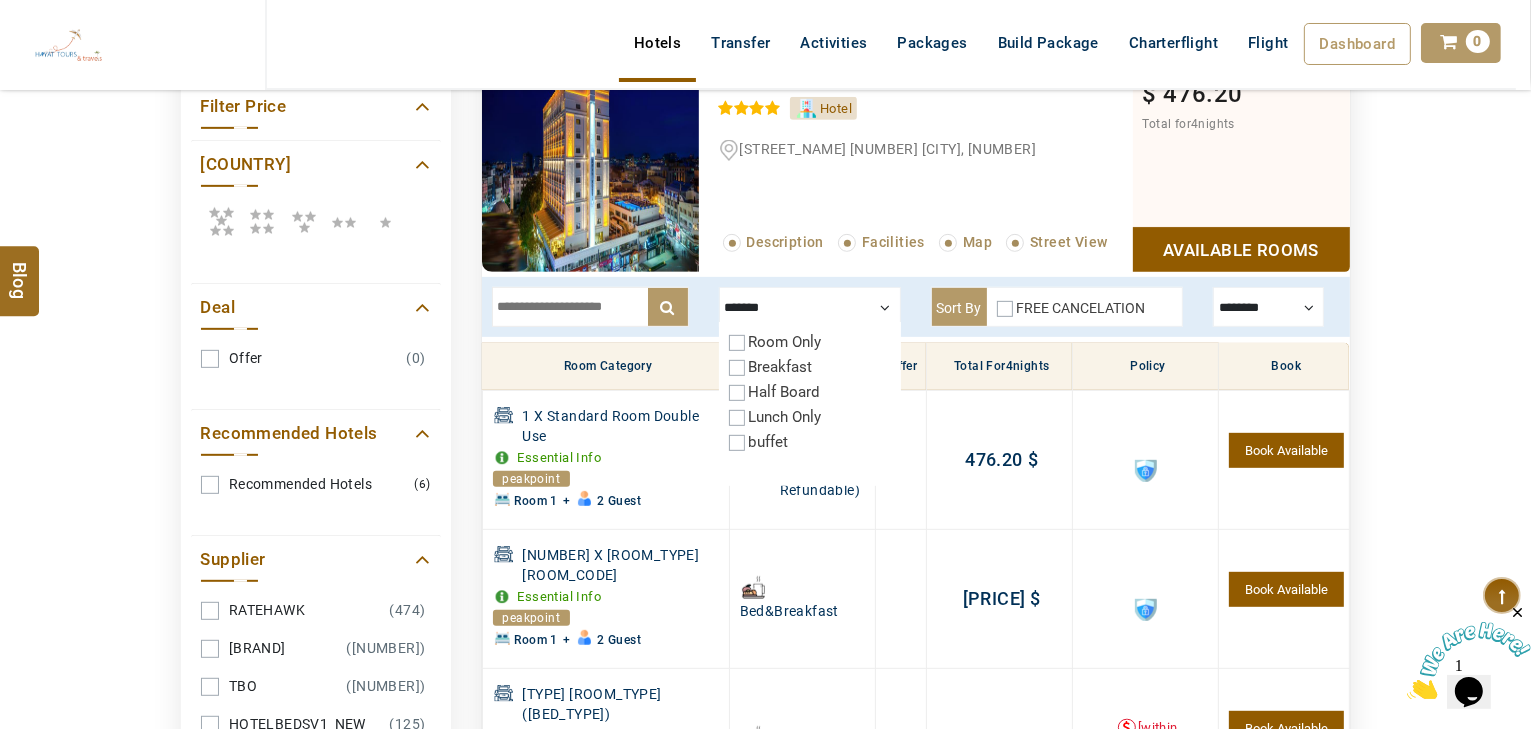 click on "Breakfast" at bounding box center (810, 367) 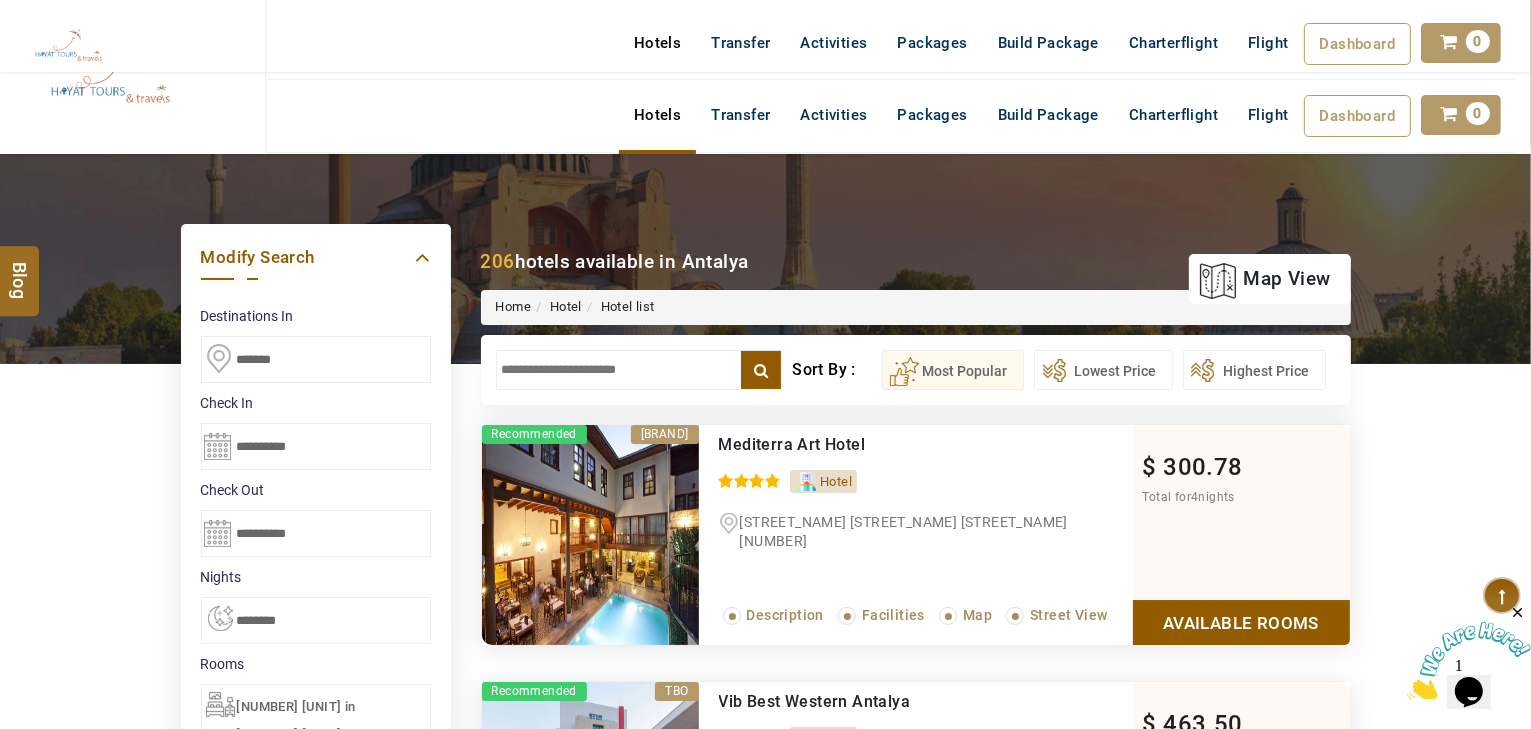 scroll, scrollTop: 240, scrollLeft: 0, axis: vertical 